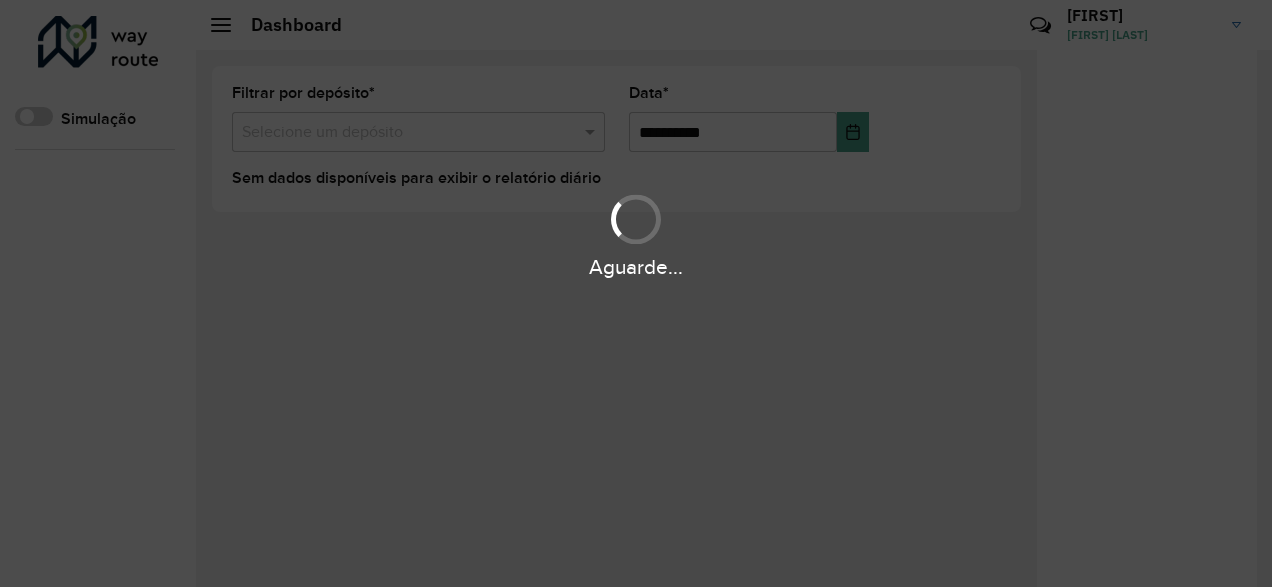 scroll, scrollTop: 0, scrollLeft: 0, axis: both 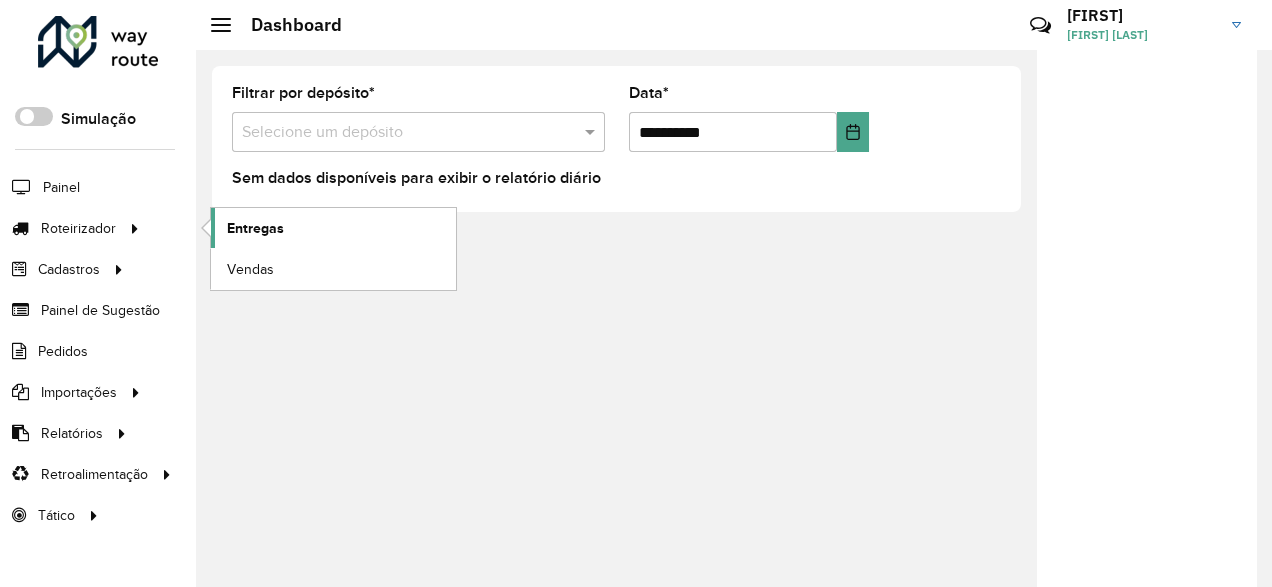 click on "Entregas" 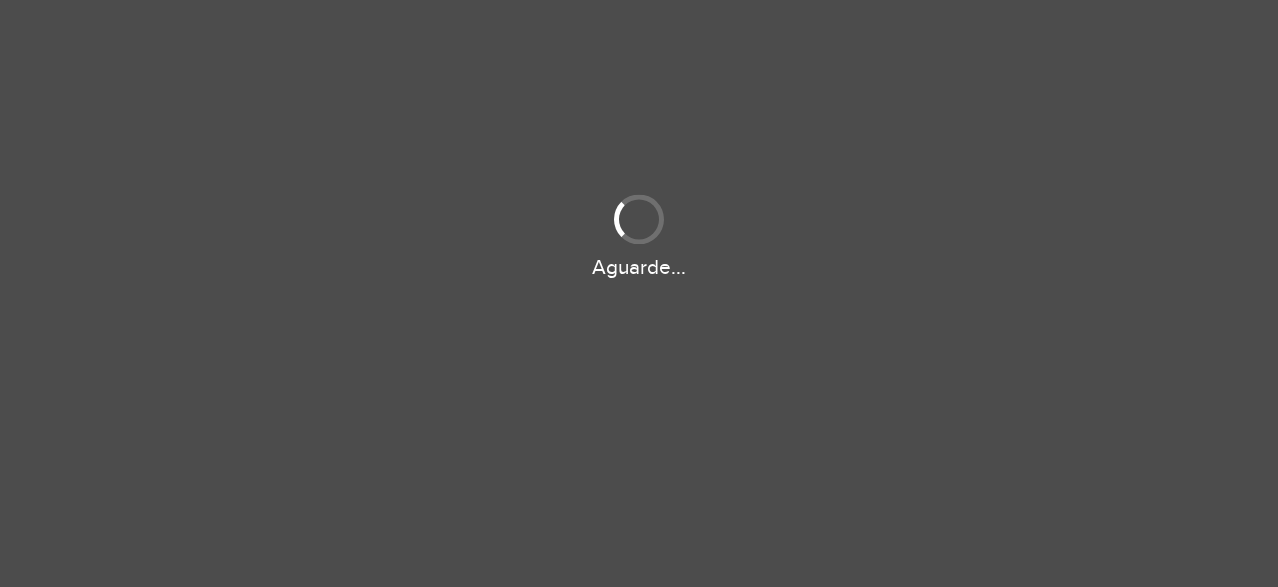 scroll, scrollTop: 0, scrollLeft: 0, axis: both 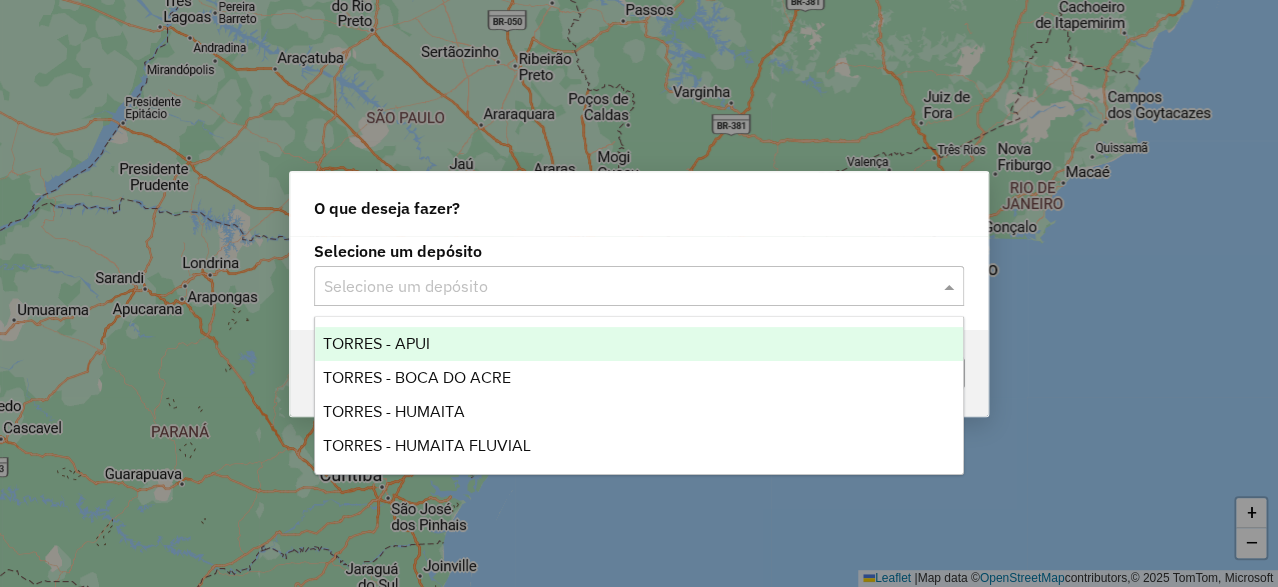 click 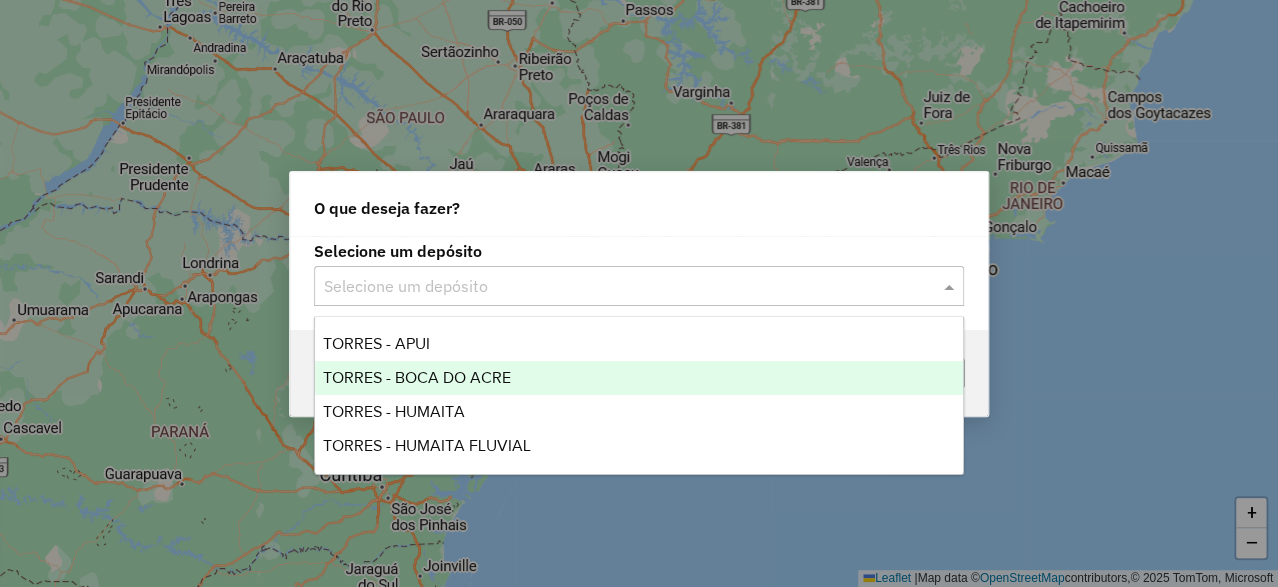 click on "TORRES - BOCA DO ACRE" at bounding box center (639, 378) 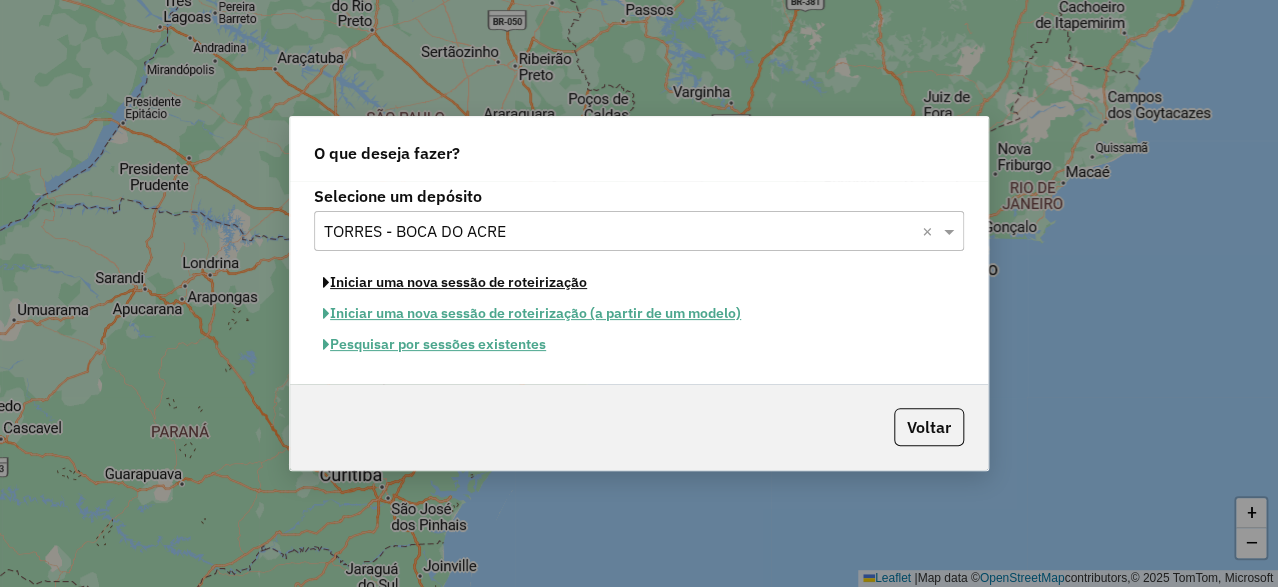 click on "Iniciar uma nova sessão de roteirização" 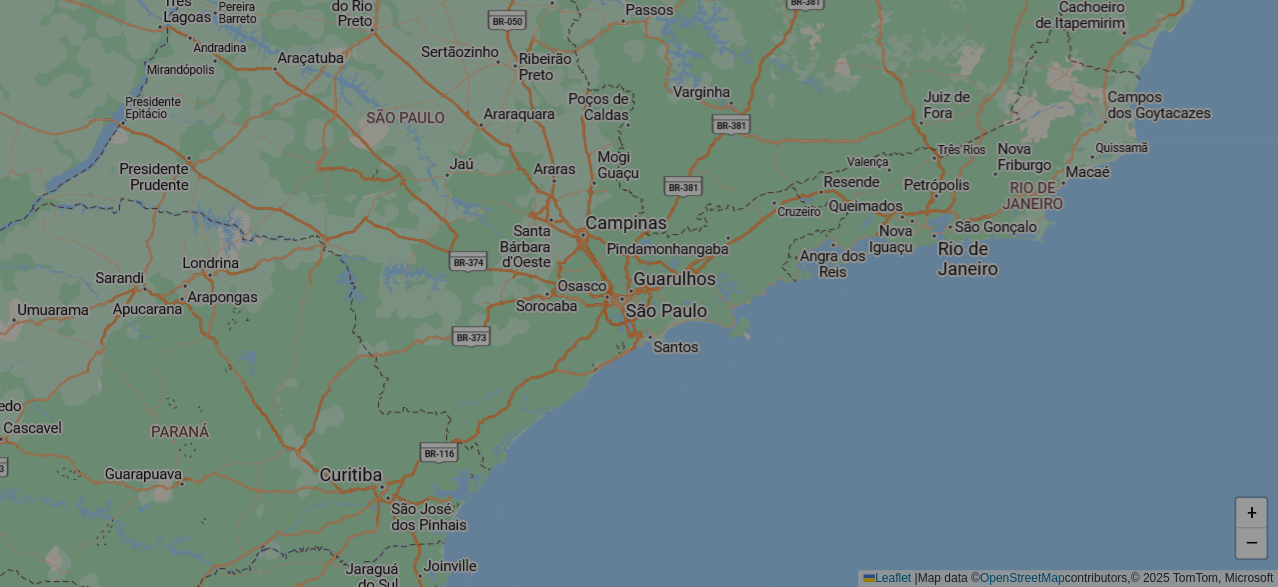 select on "*" 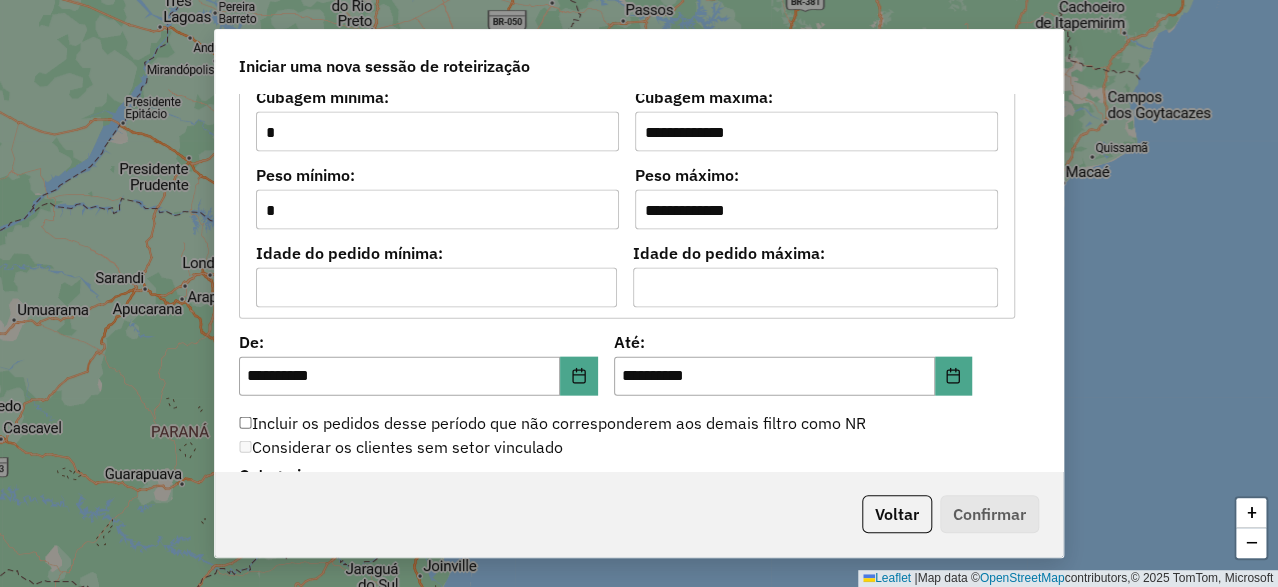 scroll, scrollTop: 1799, scrollLeft: 0, axis: vertical 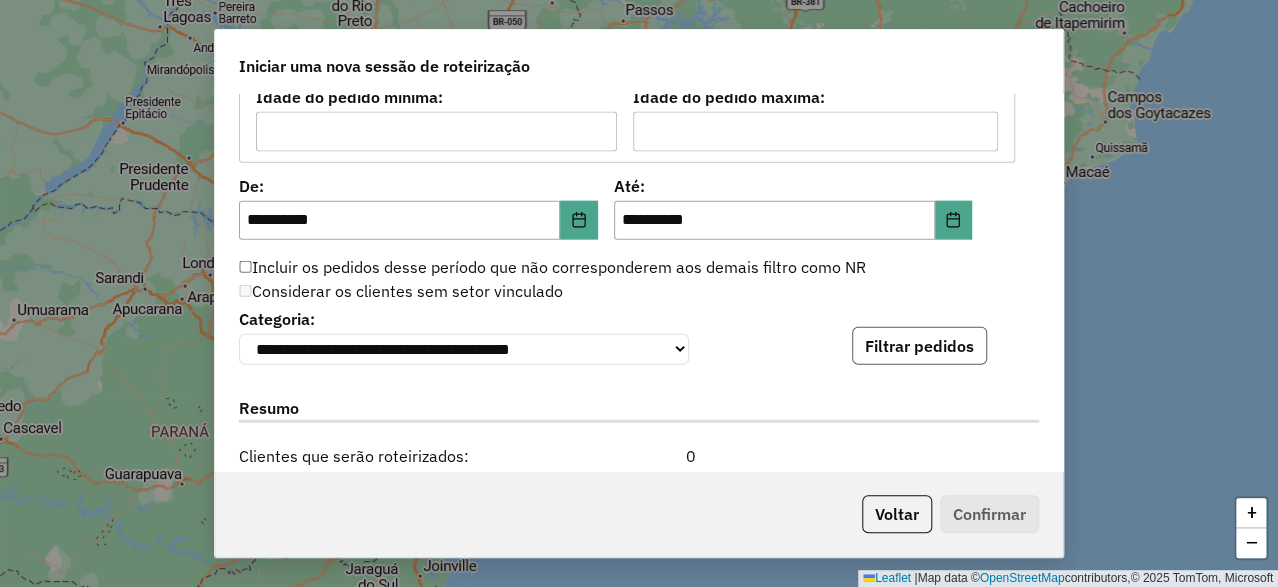 click on "Filtrar pedidos" 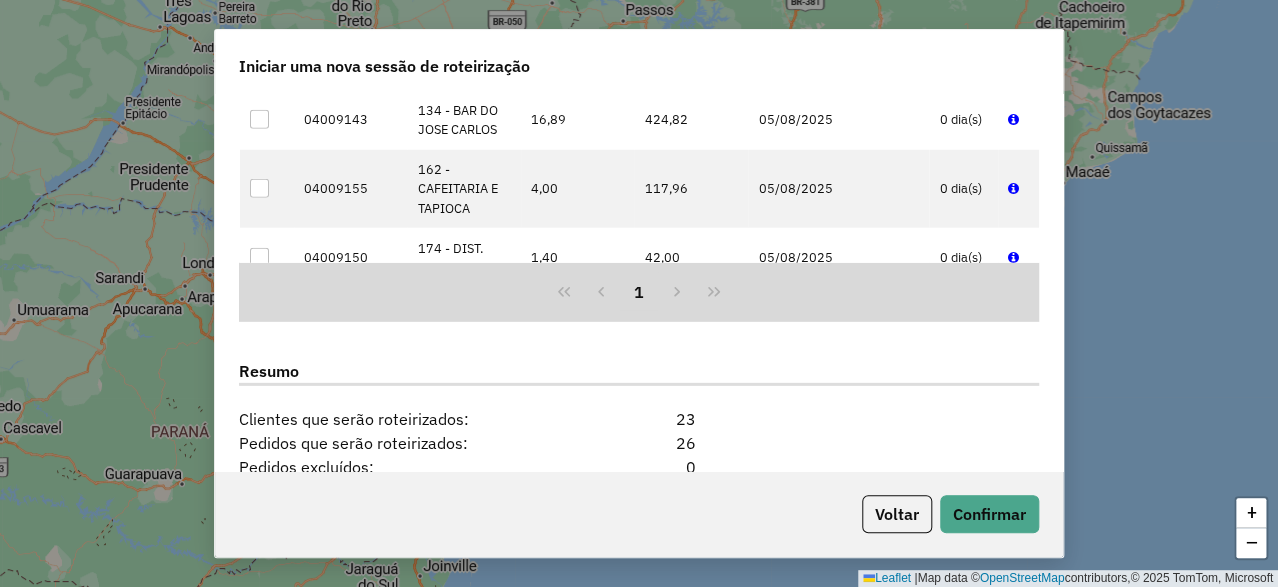 scroll, scrollTop: 2499, scrollLeft: 0, axis: vertical 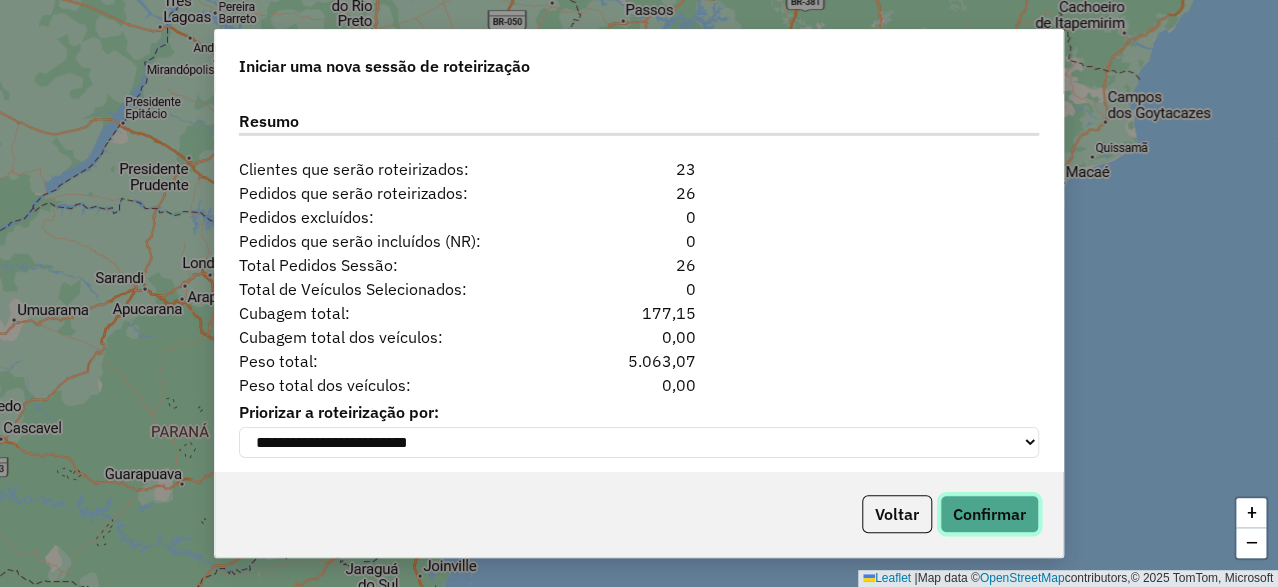 click on "Confirmar" 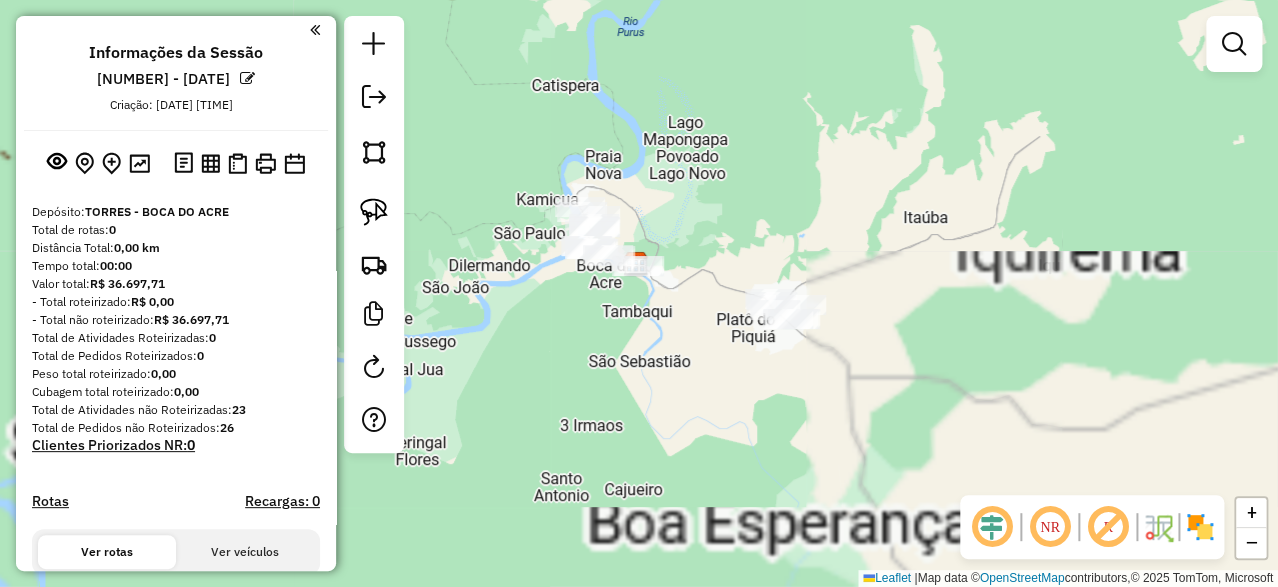 drag, startPoint x: 802, startPoint y: 229, endPoint x: 799, endPoint y: 181, distance: 48.09366 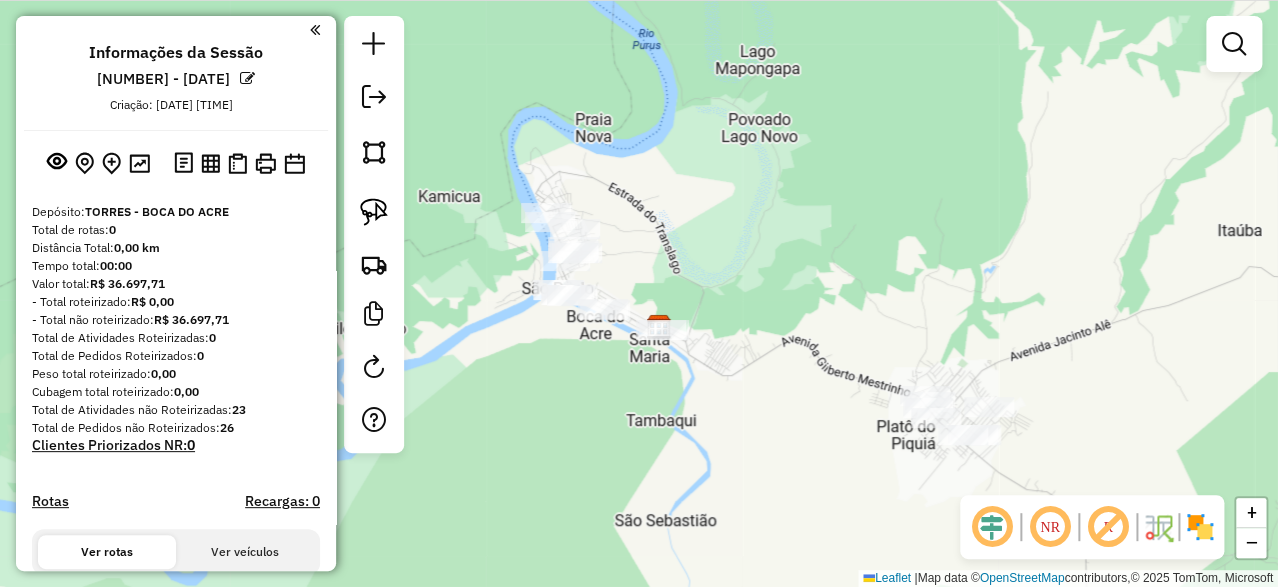 drag, startPoint x: 708, startPoint y: 198, endPoint x: 777, endPoint y: 212, distance: 70.40597 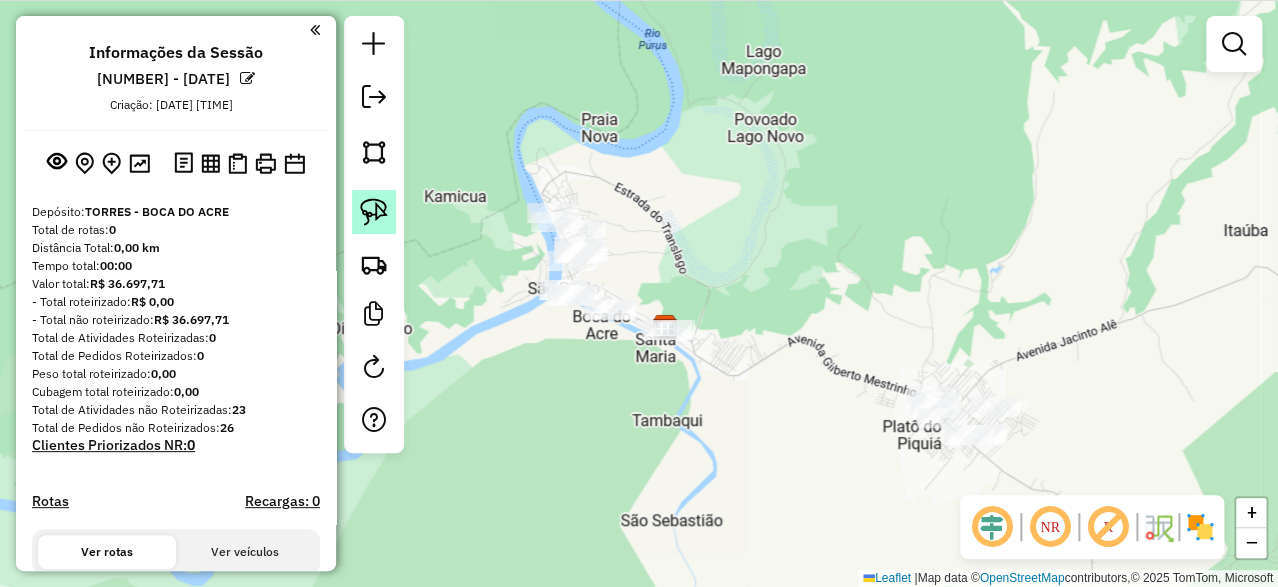 click 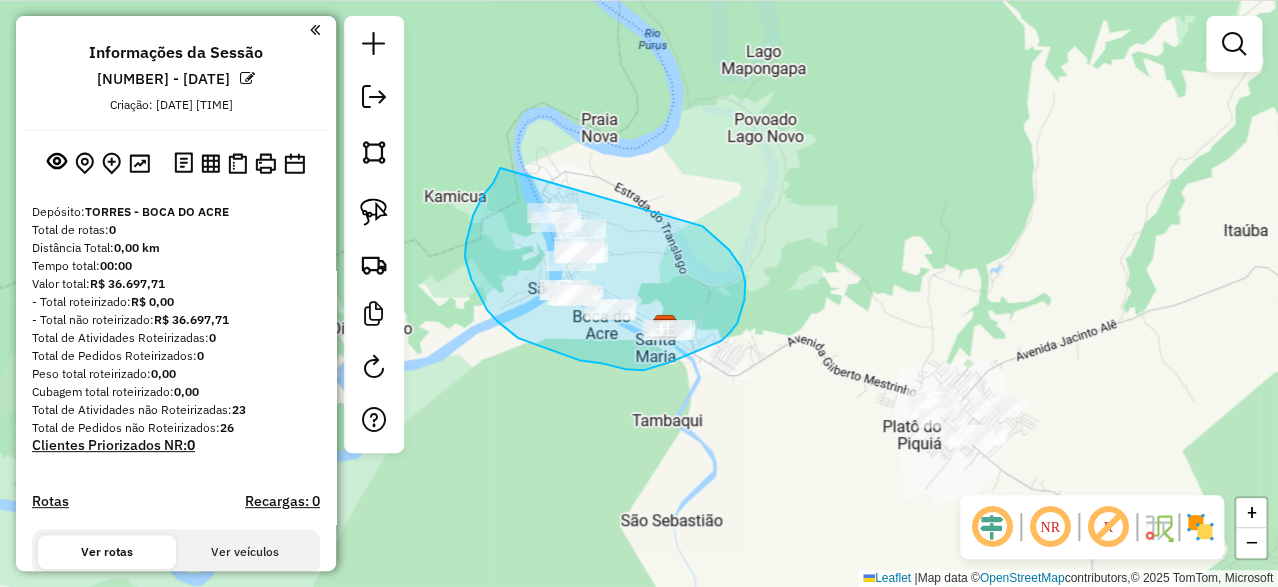 drag, startPoint x: 500, startPoint y: 168, endPoint x: 663, endPoint y: 192, distance: 164.7574 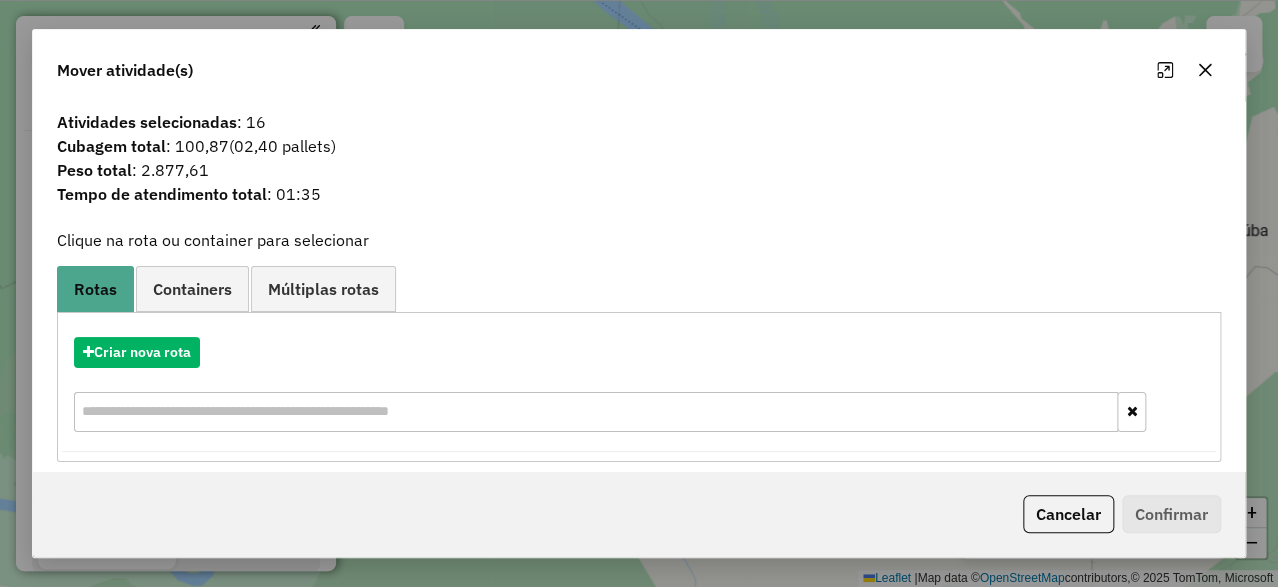 click at bounding box center [596, 412] 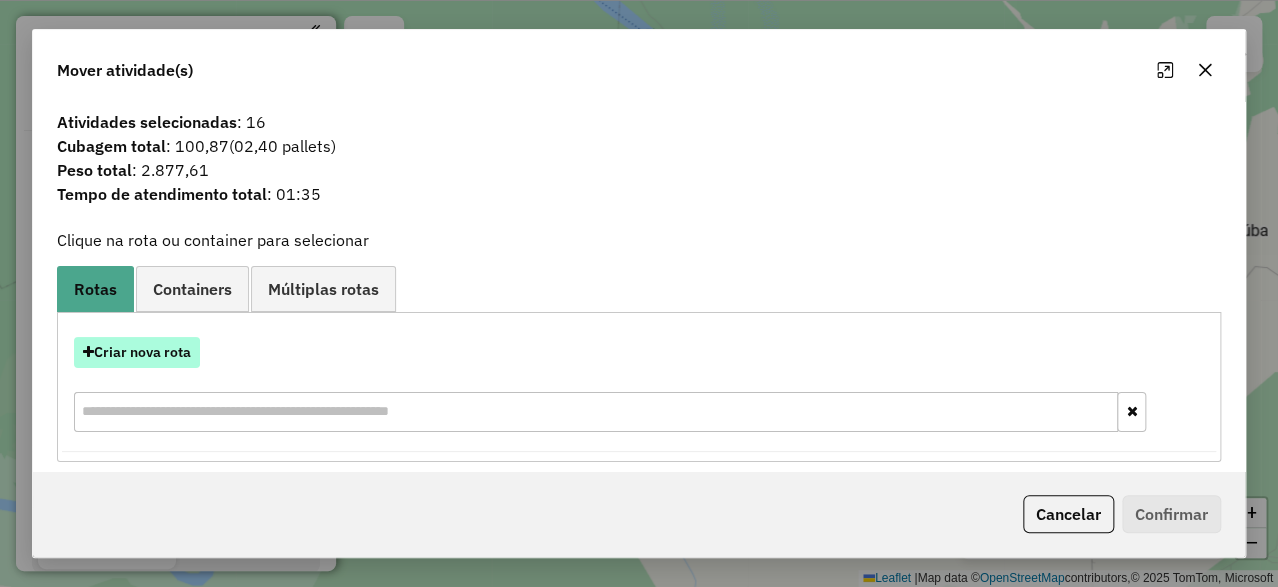 click on "Criar nova rota" at bounding box center [137, 352] 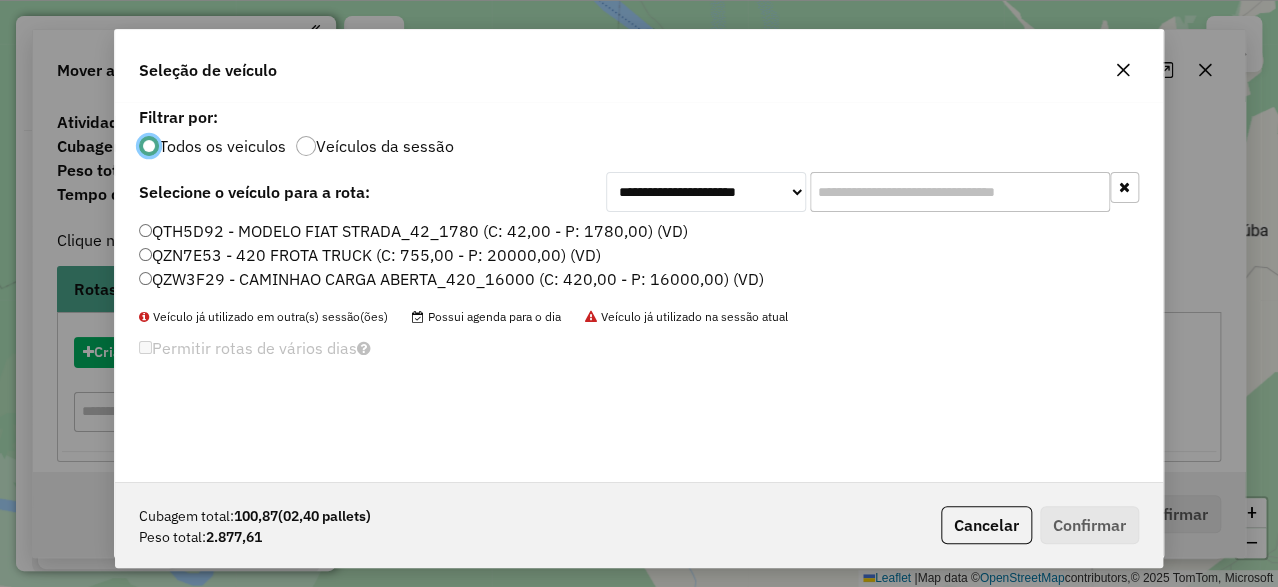 scroll, scrollTop: 11, scrollLeft: 5, axis: both 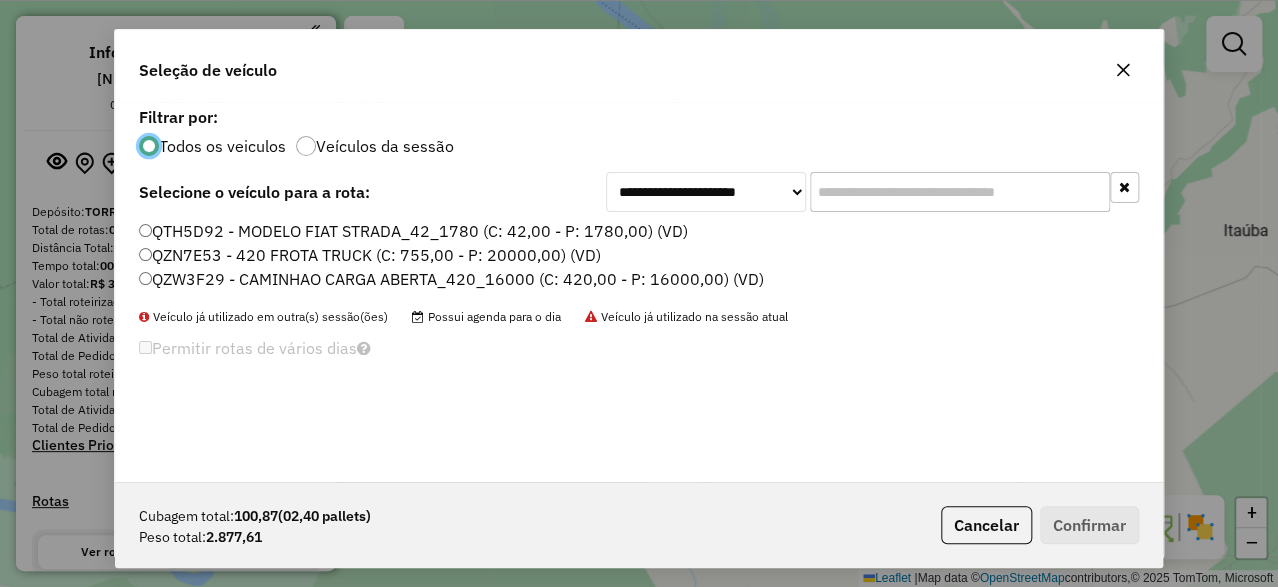 click on "QZW3F29 - CAMINHAO CARGA ABERTA_420_16000 (C: 420,00 - P: 16000,00) (VD)" 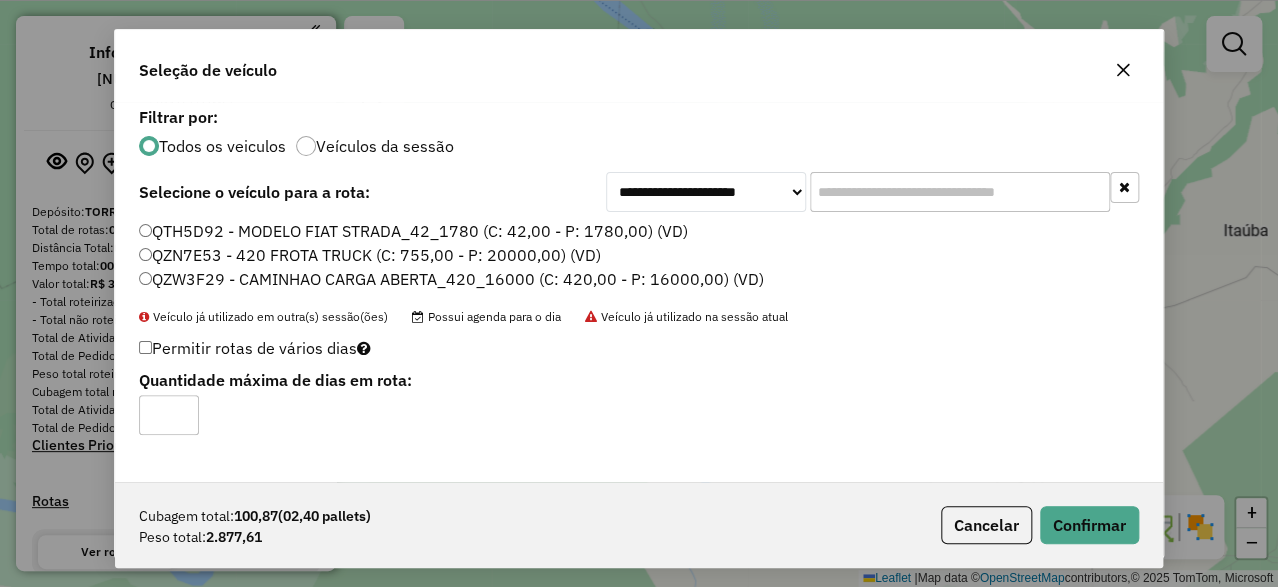 click on "QZN7E53 - 420 FROTA TRUCK (C: 755,00 - P: 20000,00) (VD)" 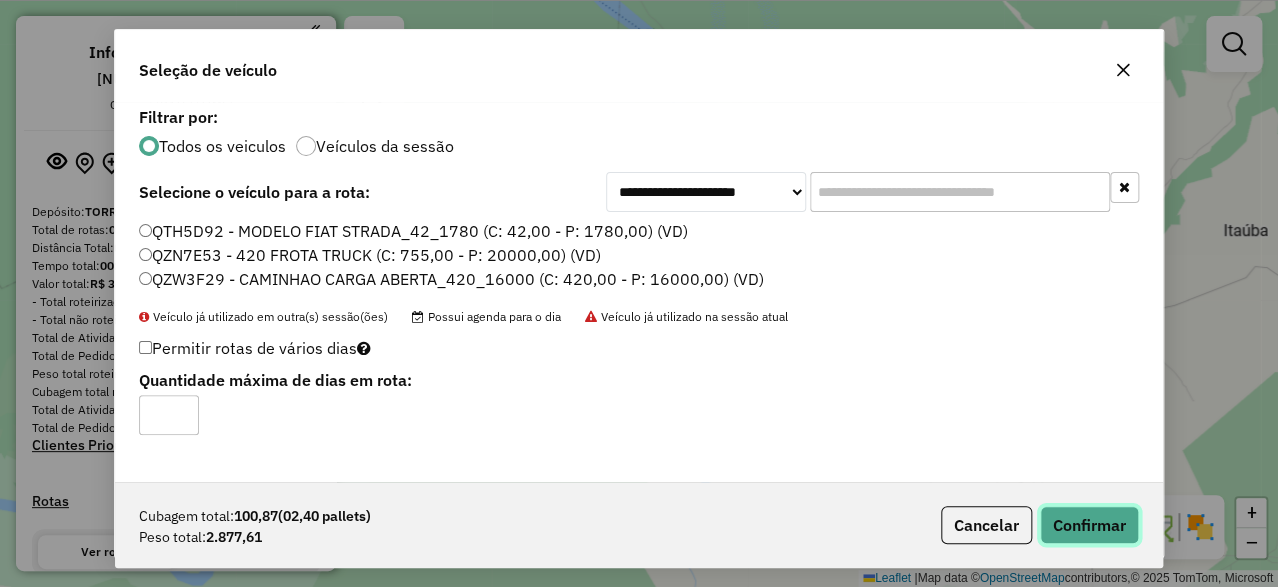 click on "Confirmar" 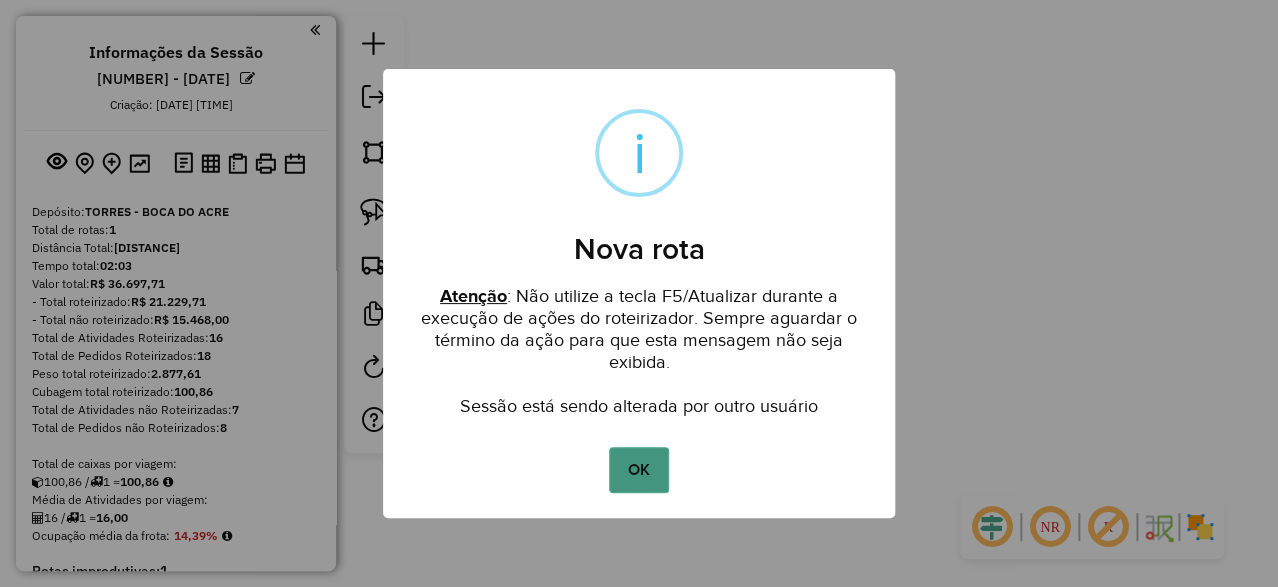 click on "OK" at bounding box center [638, 470] 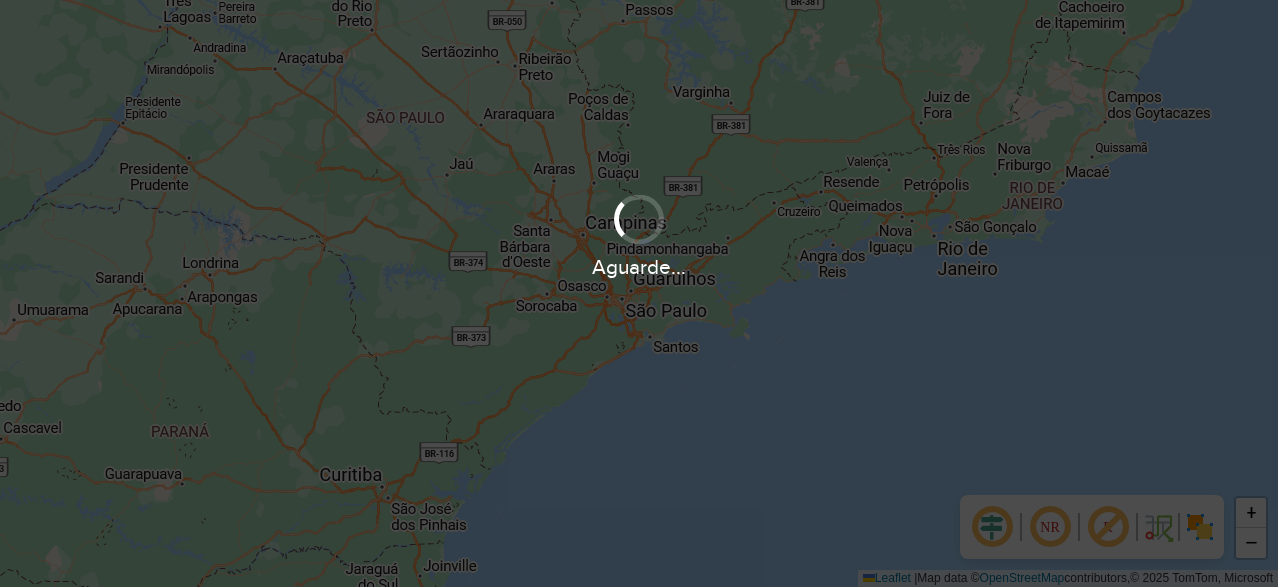 scroll, scrollTop: 0, scrollLeft: 0, axis: both 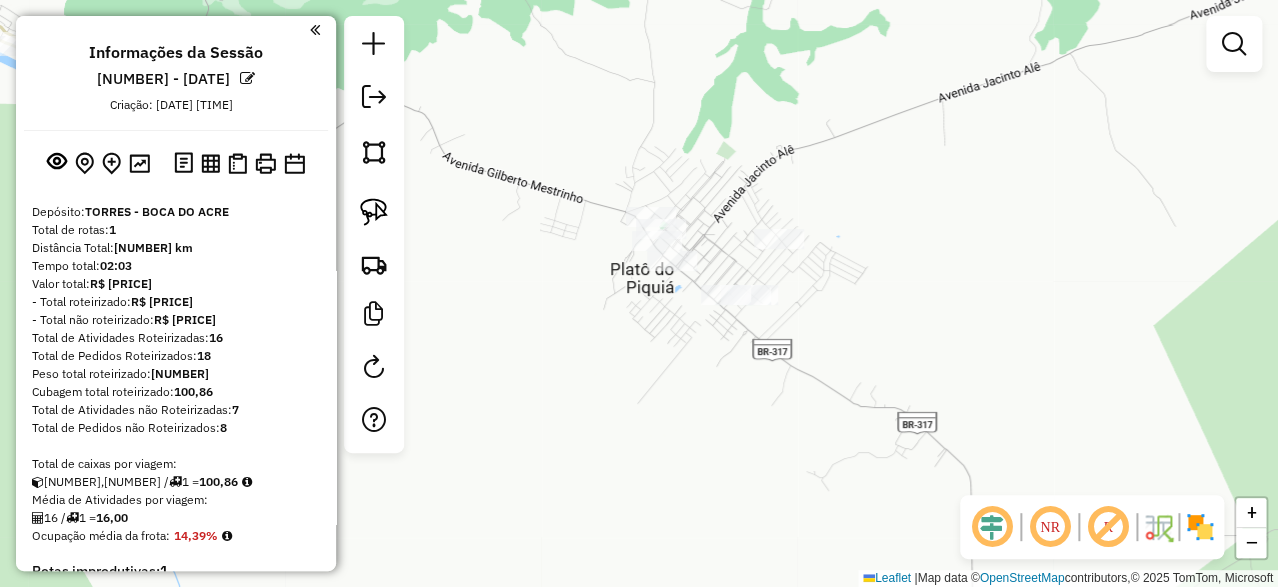 drag, startPoint x: 795, startPoint y: 177, endPoint x: 715, endPoint y: 164, distance: 81.04937 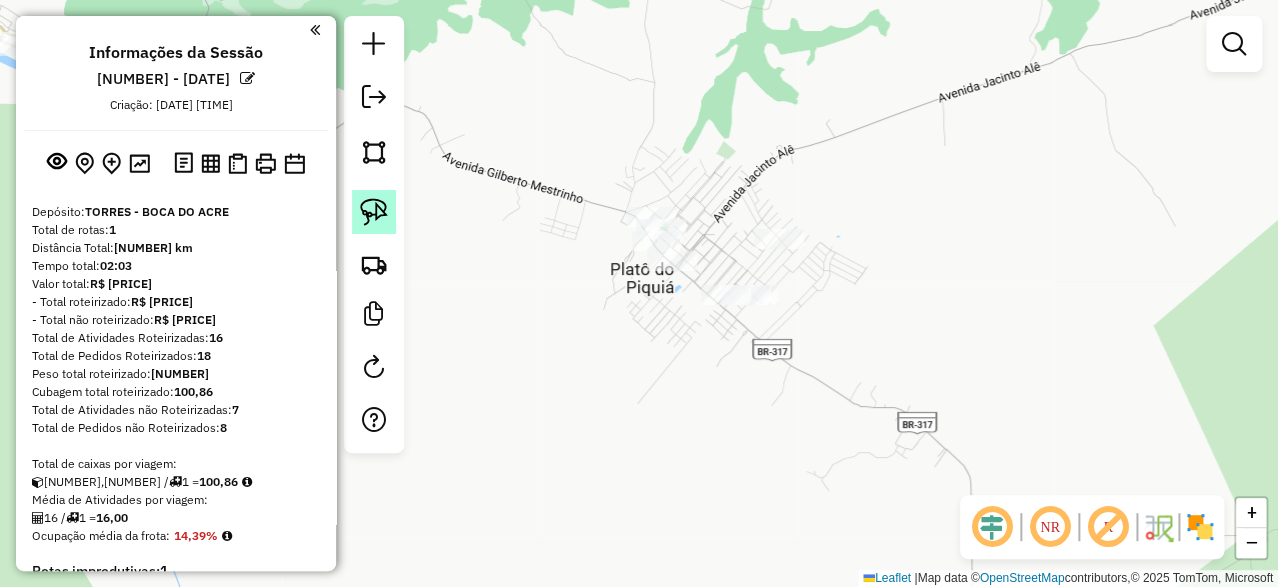 click 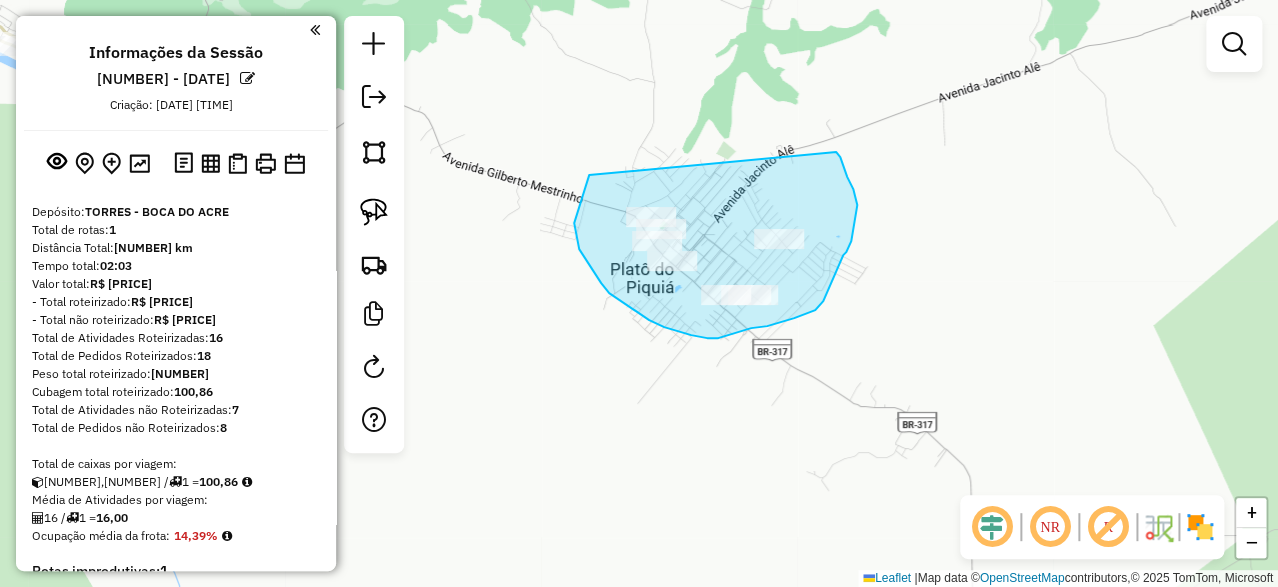drag, startPoint x: 585, startPoint y: 188, endPoint x: 834, endPoint y: 148, distance: 252.19238 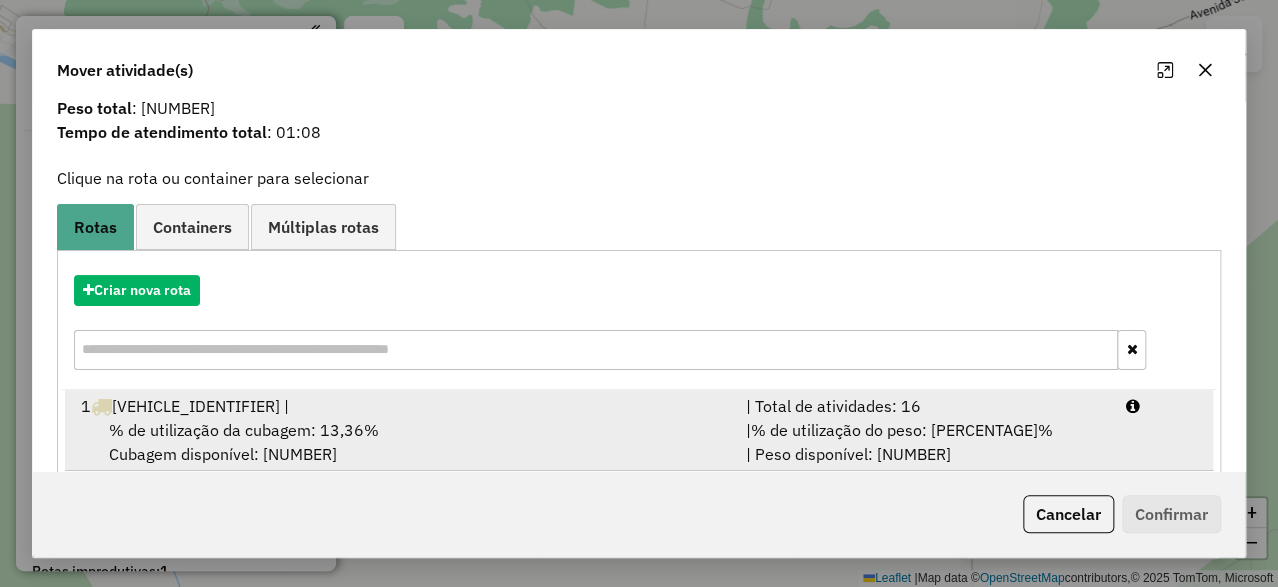 scroll, scrollTop: 95, scrollLeft: 0, axis: vertical 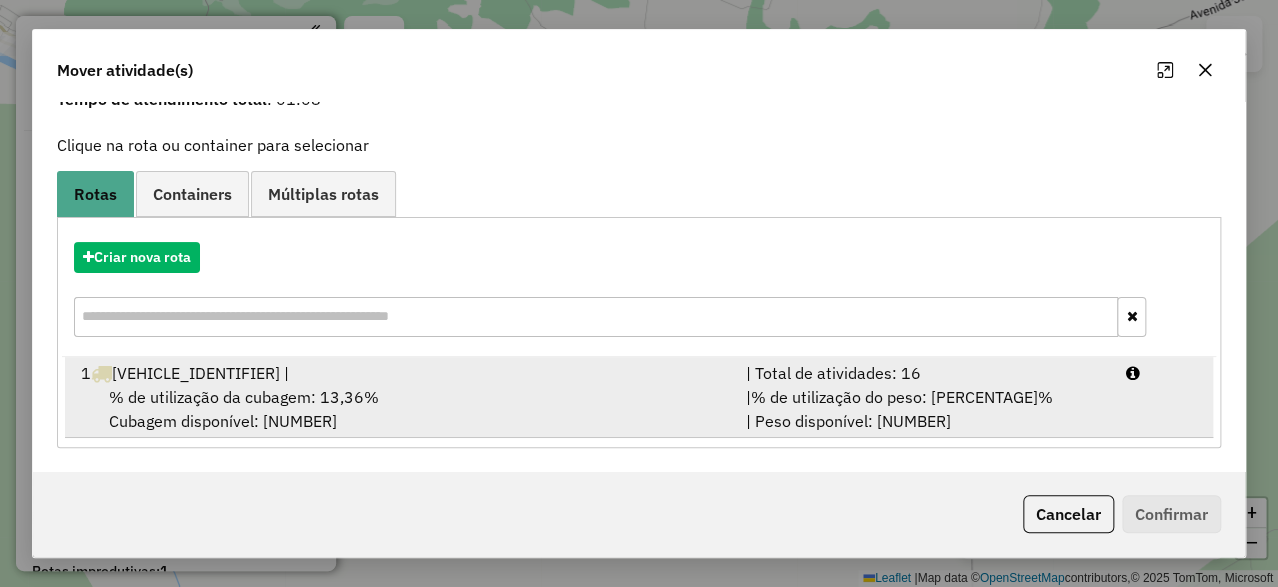 click on "[NUMBER] [VEHICLE_IDENTIFIER] |" at bounding box center (401, 373) 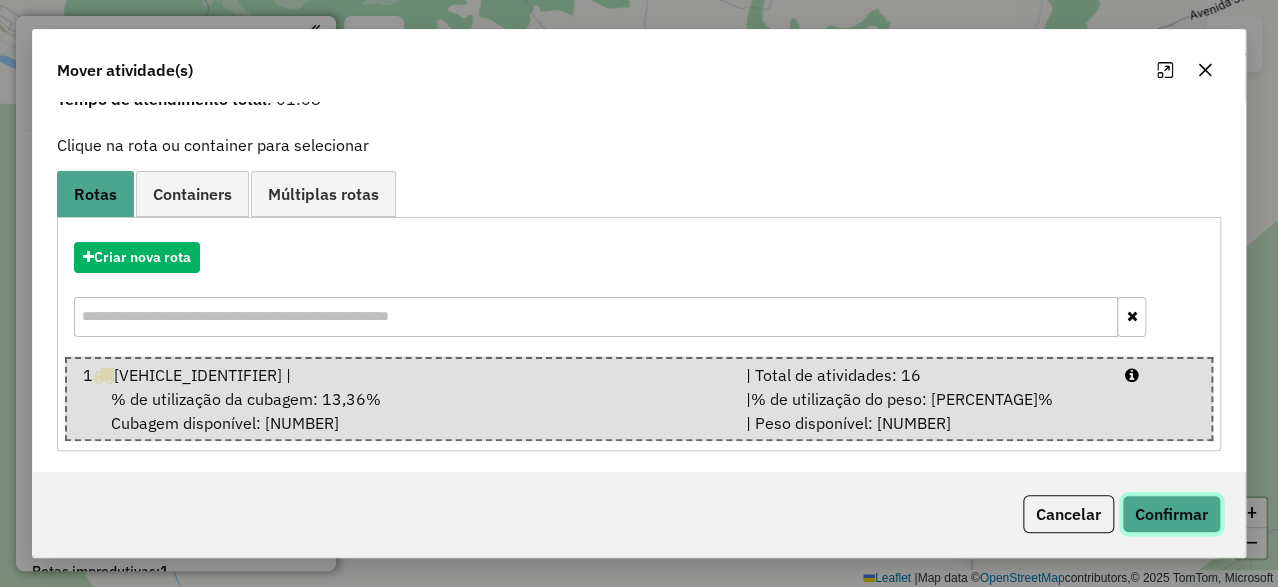 click on "Confirmar" 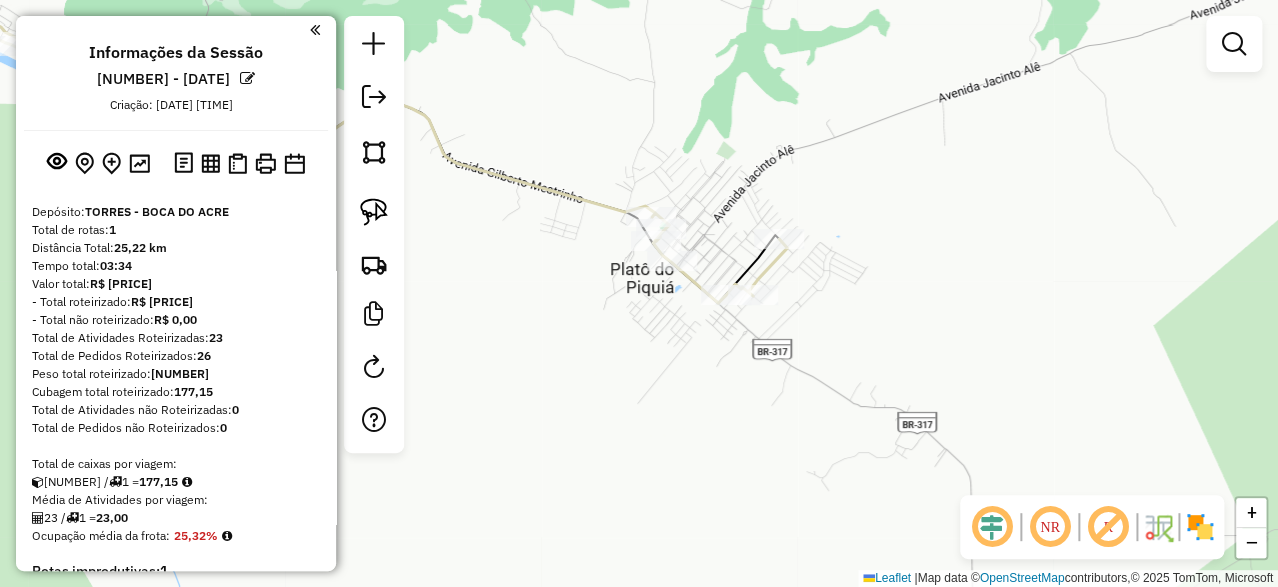 scroll, scrollTop: 0, scrollLeft: 0, axis: both 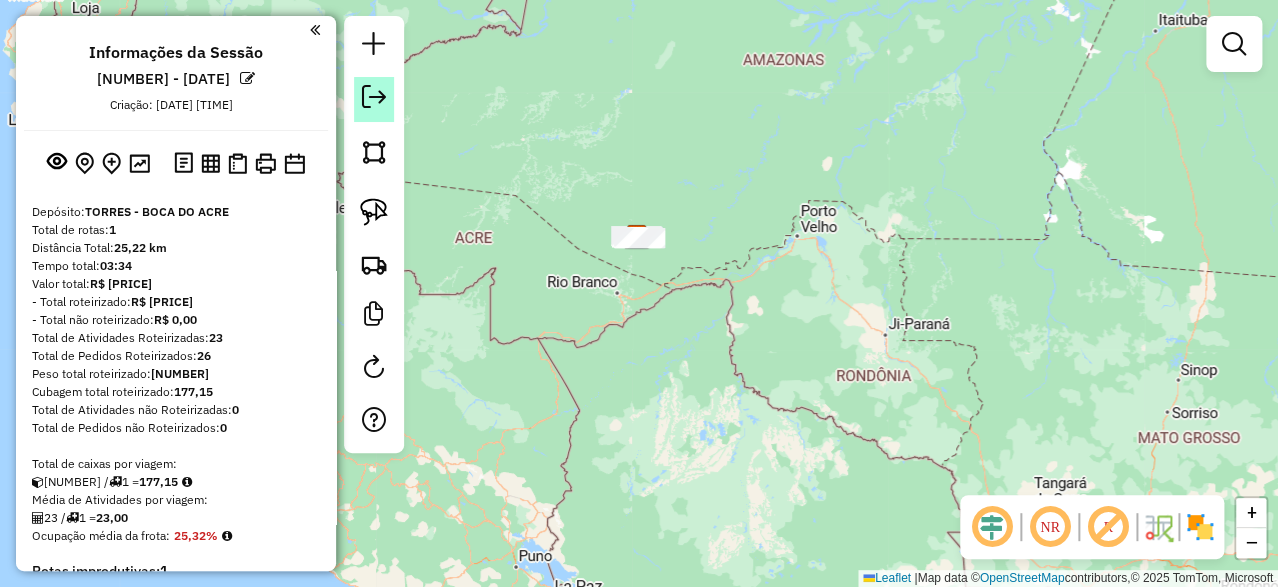 click 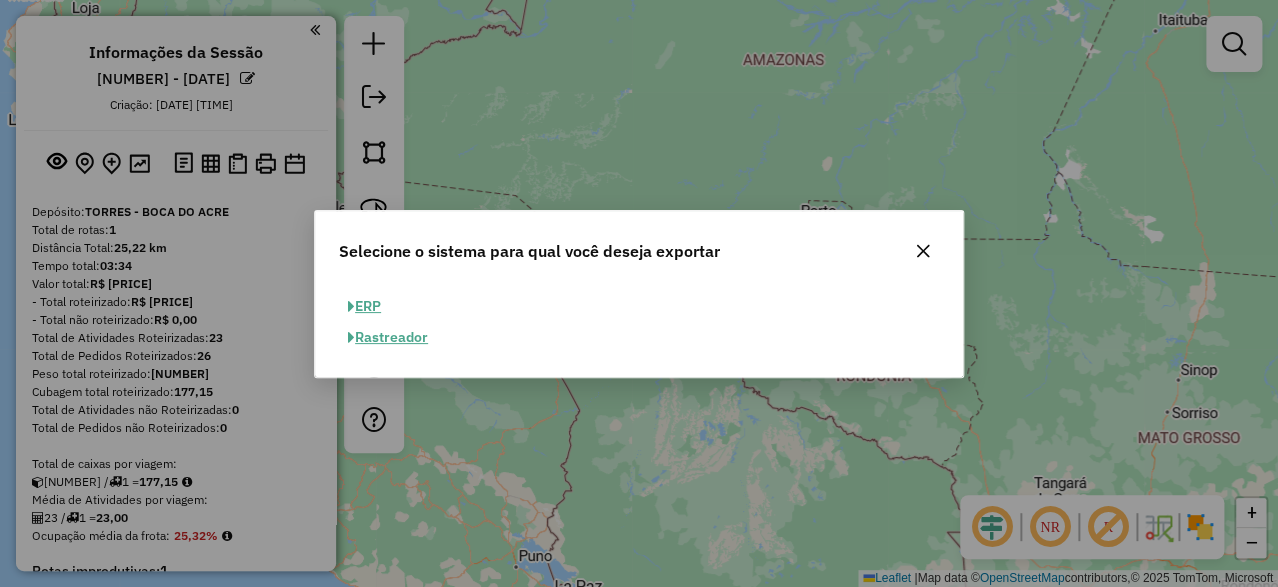 click on "ERP" 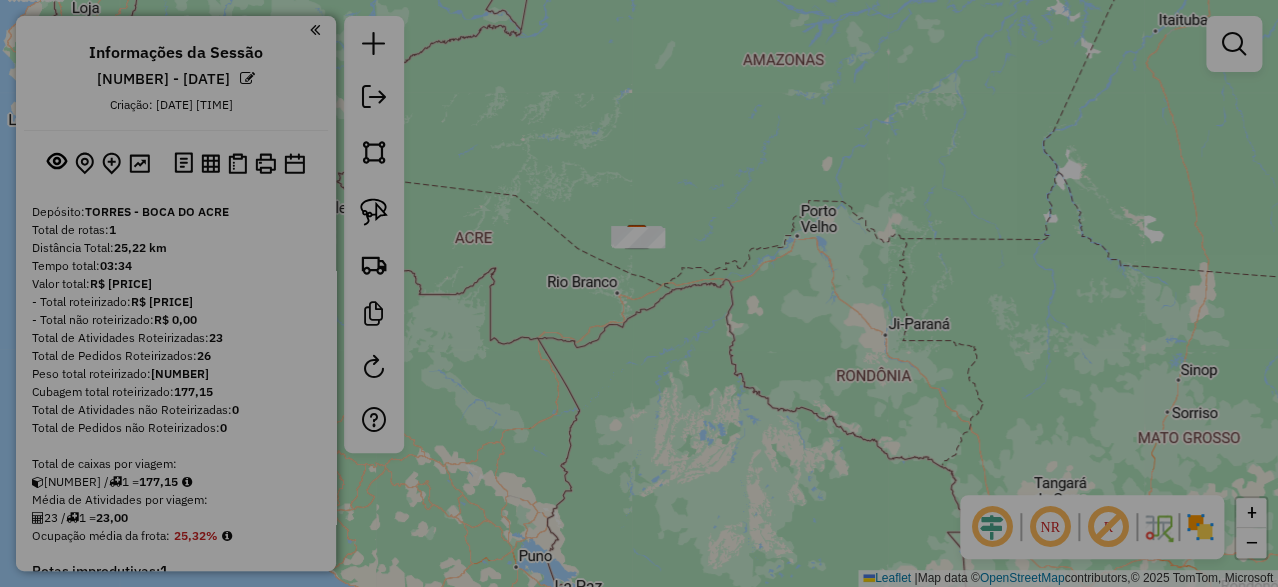 select on "**" 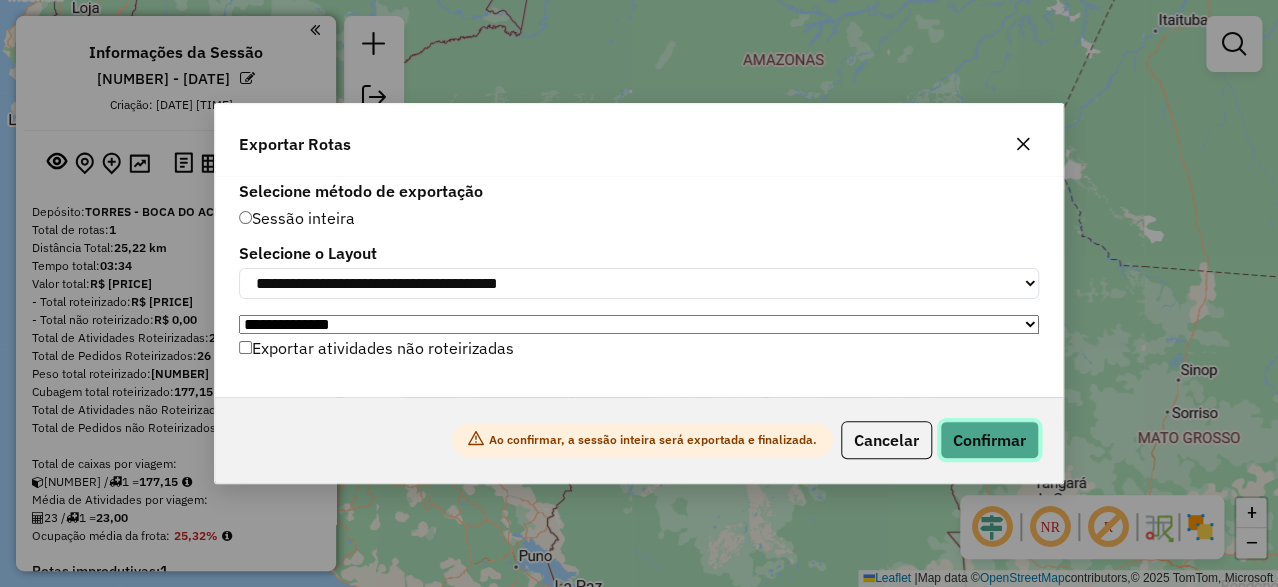 click on "Confirmar" 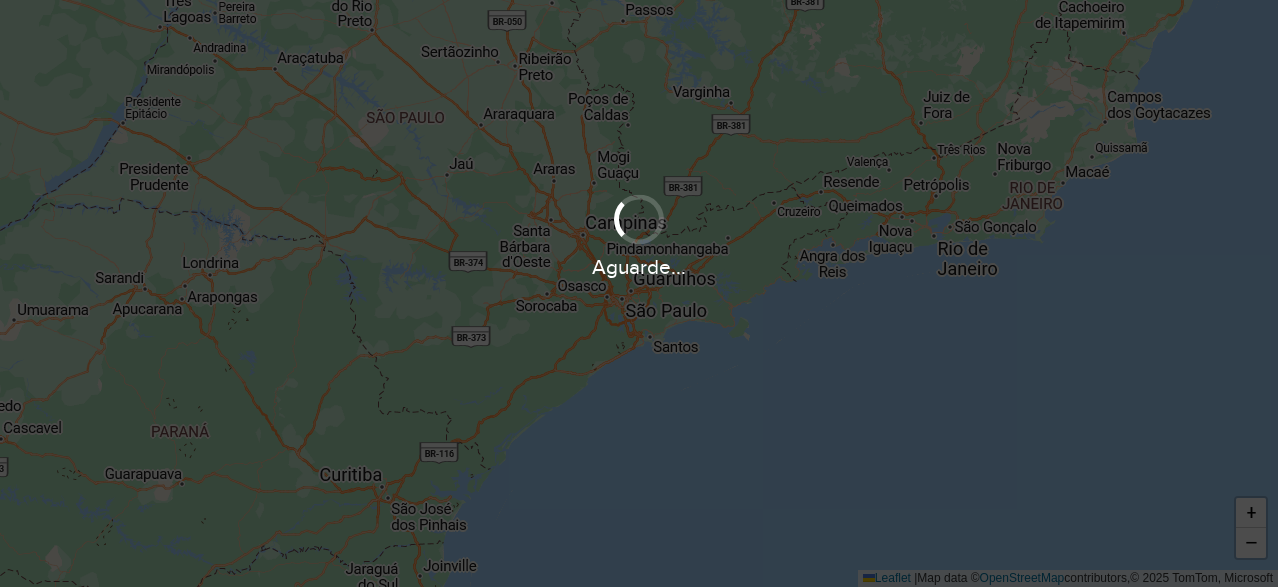 scroll, scrollTop: 0, scrollLeft: 0, axis: both 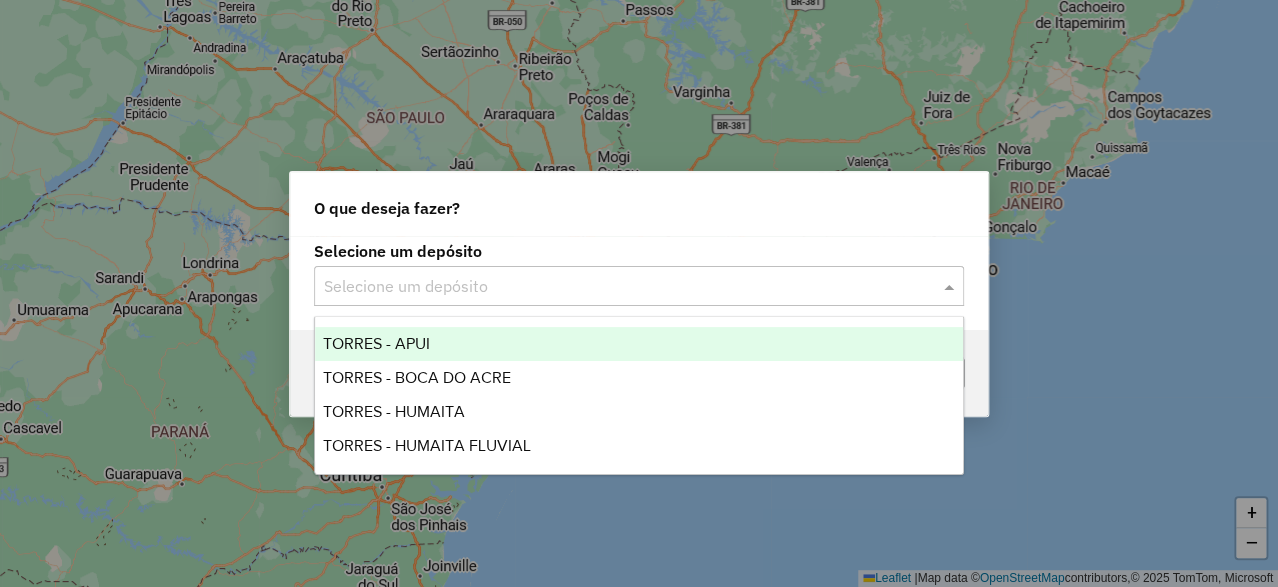 click 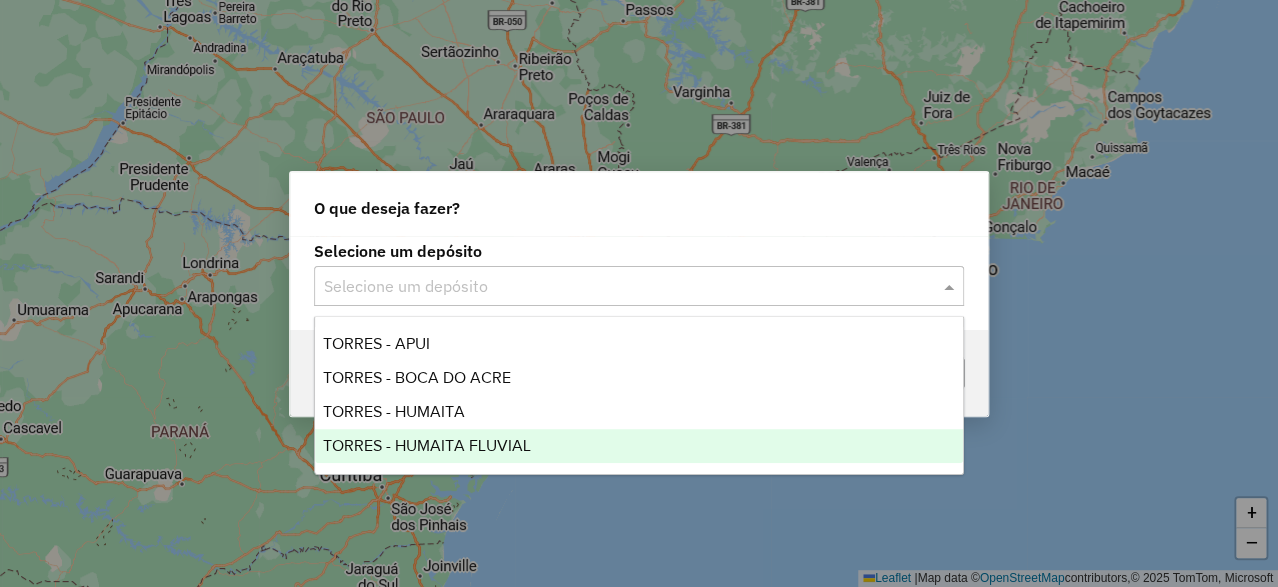 click on "TORRES - HUMAITA FLUVIAL" at bounding box center (427, 445) 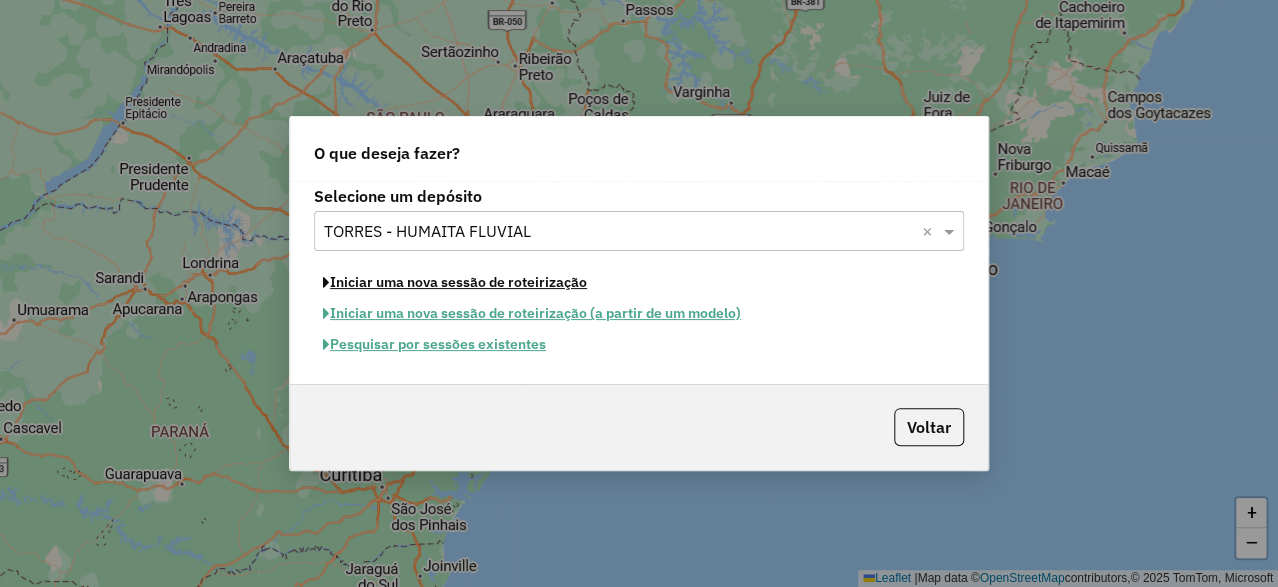 click on "Iniciar uma nova sessão de roteirização" 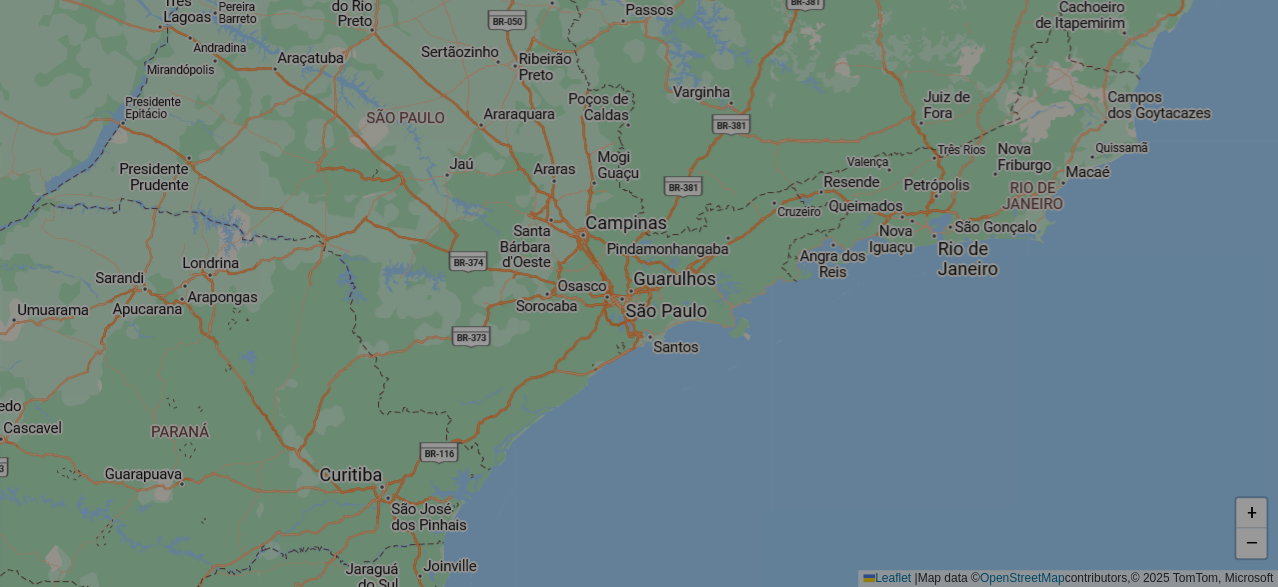 select on "*" 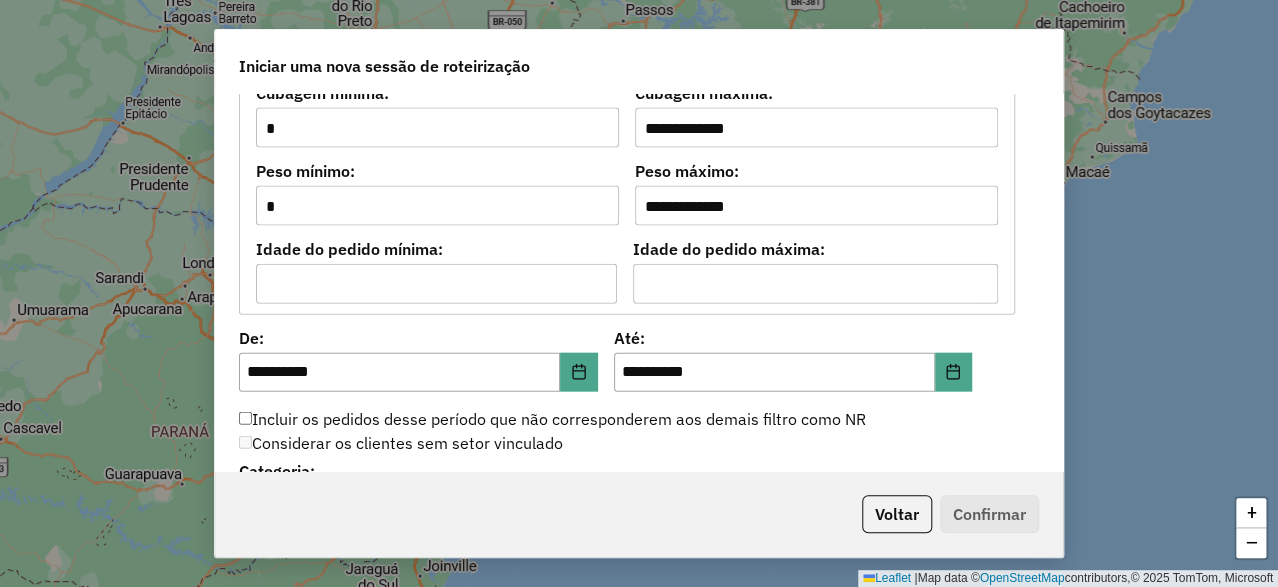 scroll, scrollTop: 2100, scrollLeft: 0, axis: vertical 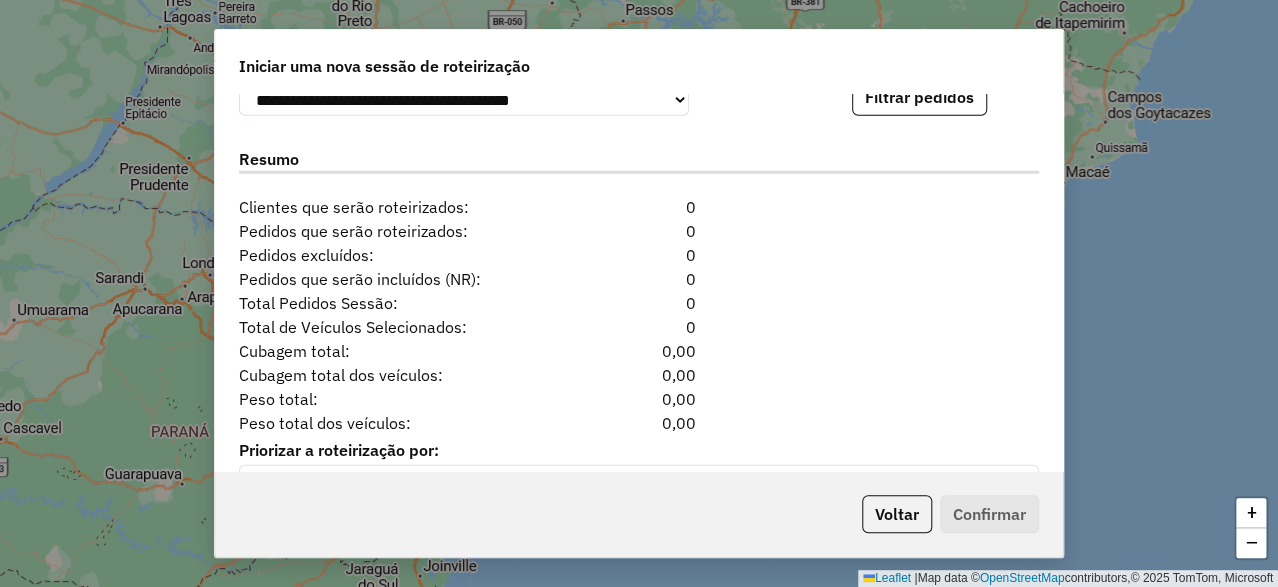 click on "Iniciar uma nova sessão de roteirização" 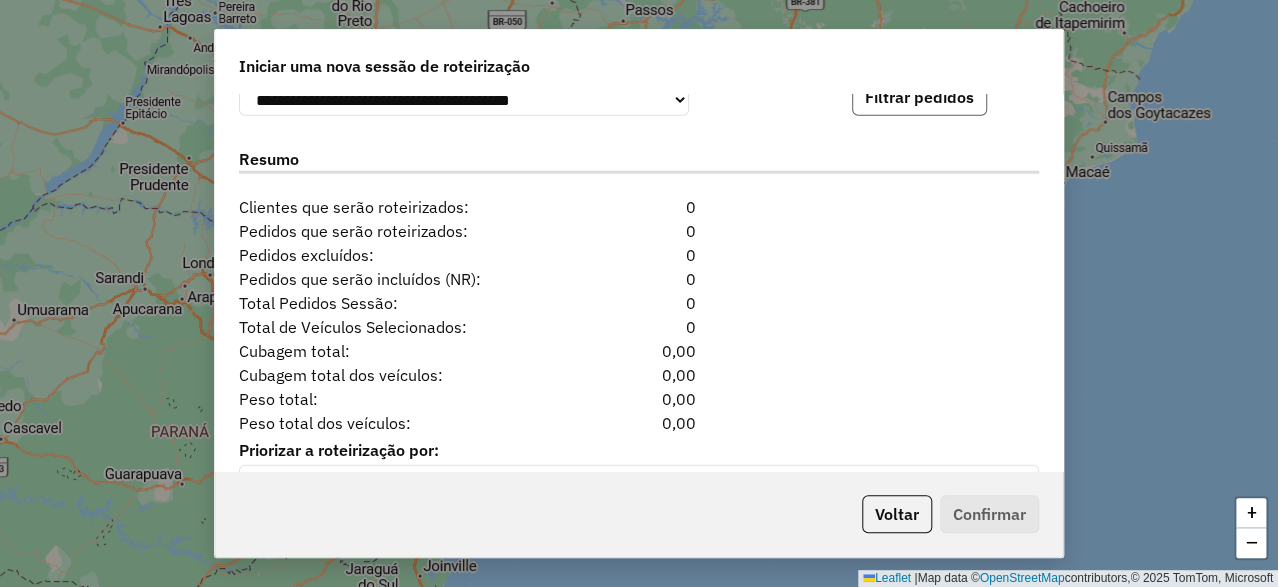 click on "Filtrar pedidos" 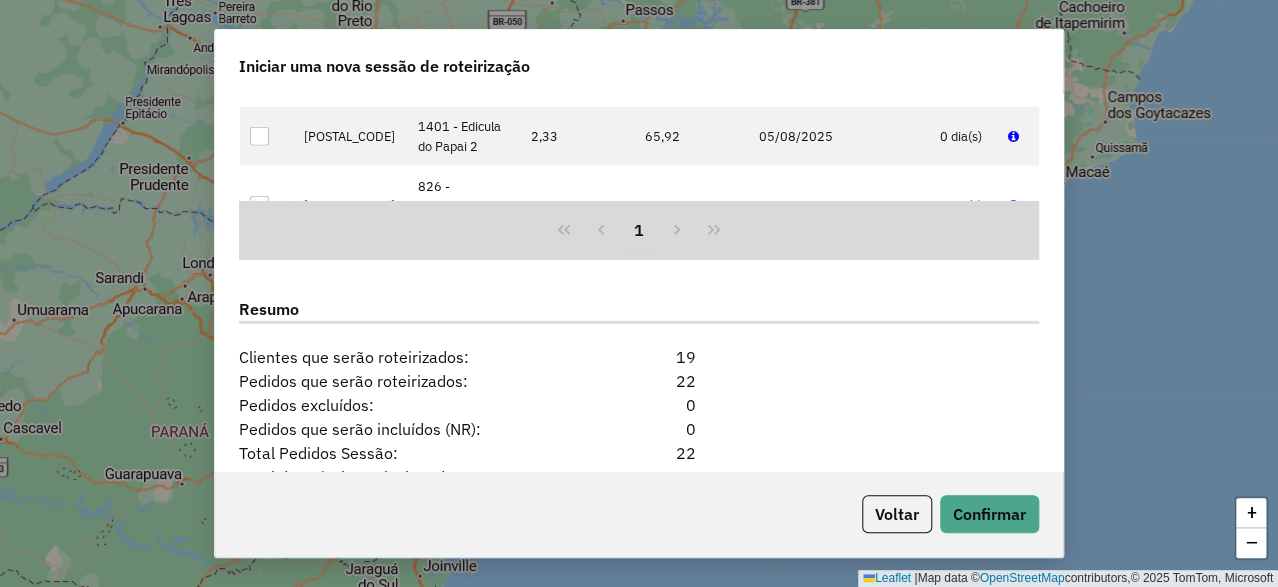scroll, scrollTop: 2572, scrollLeft: 0, axis: vertical 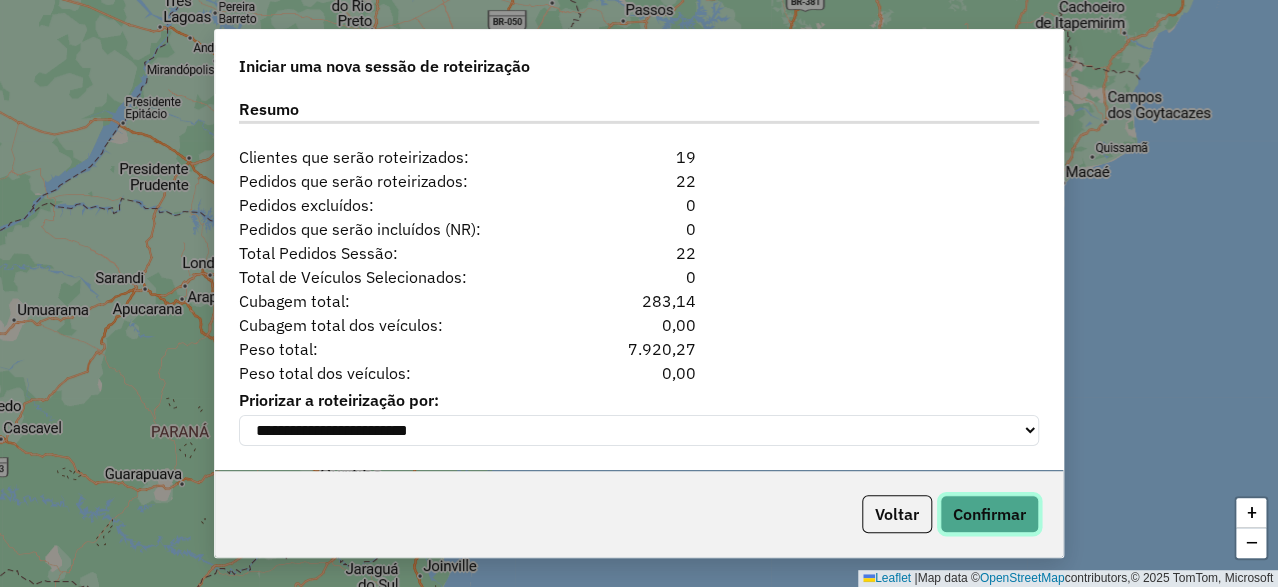 click on "Confirmar" 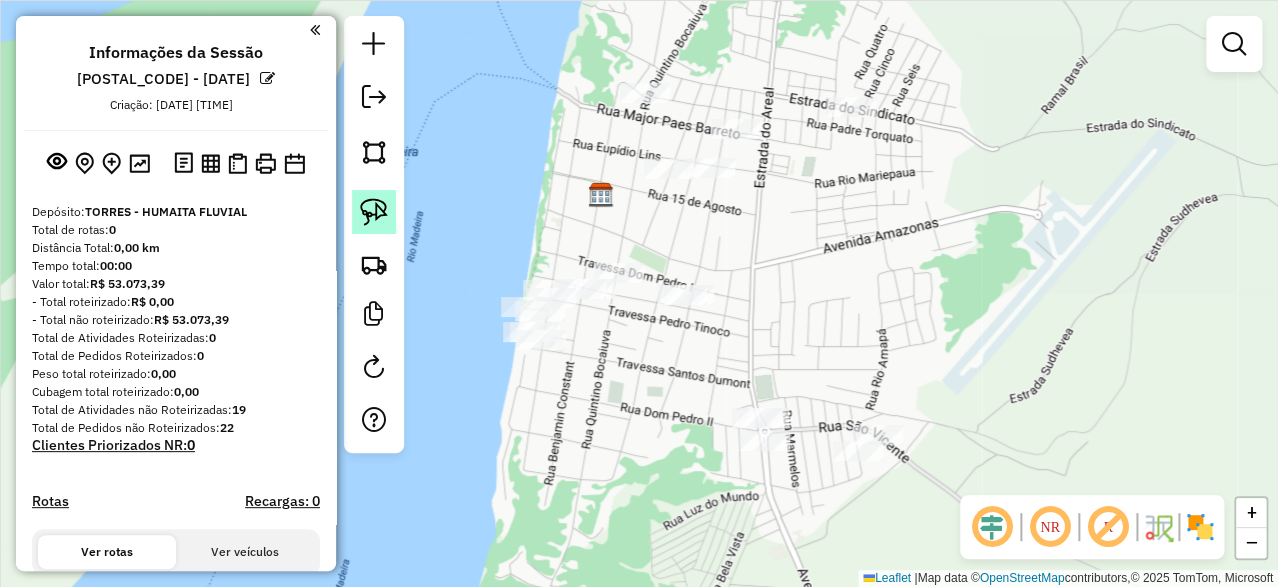 click 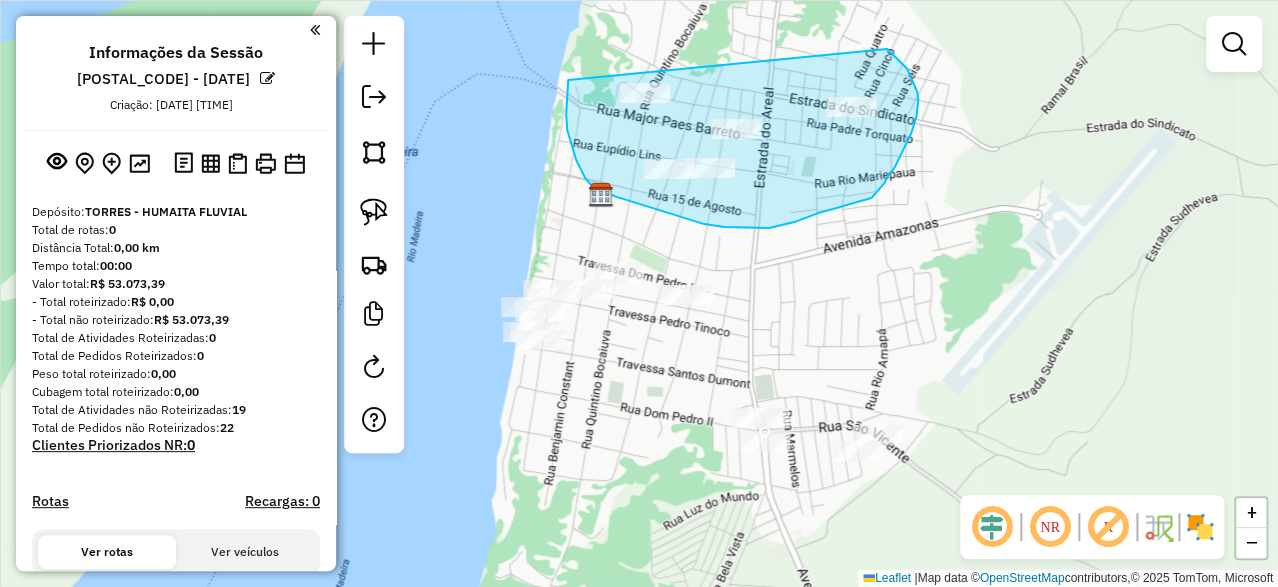 drag, startPoint x: 568, startPoint y: 80, endPoint x: 887, endPoint y: 49, distance: 320.50272 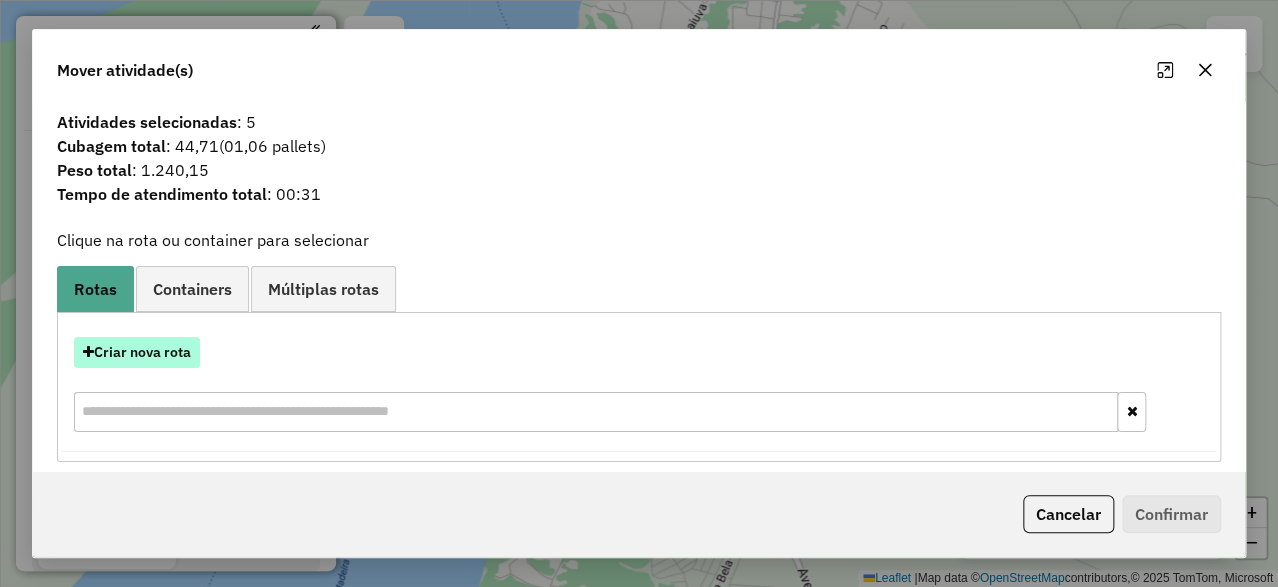 click on "Criar nova rota" at bounding box center (137, 352) 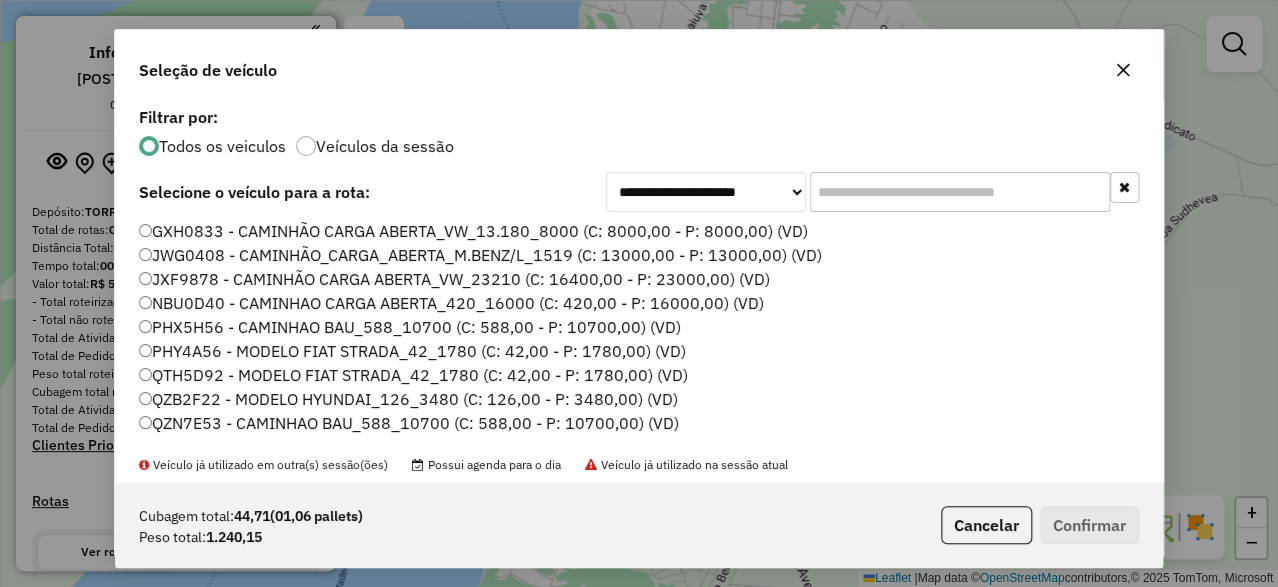 scroll, scrollTop: 11, scrollLeft: 5, axis: both 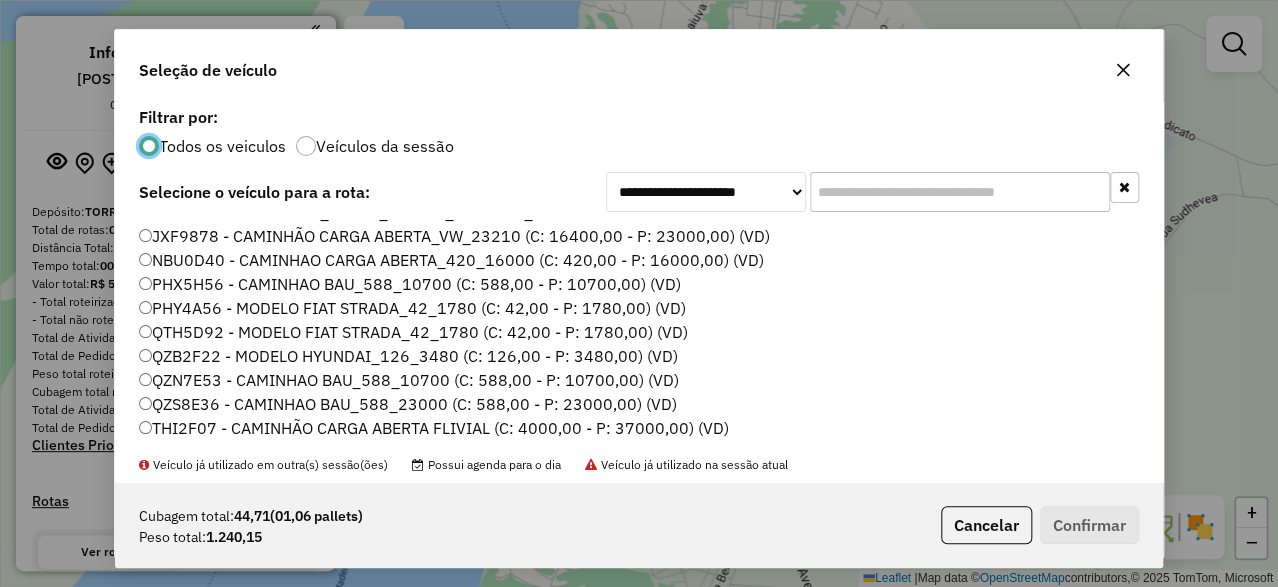 click on "THI2F07 - CAMINHÃO CARGA ABERTA FLIVIAL (C: 4000,00 - P: 37000,00) (VD)" 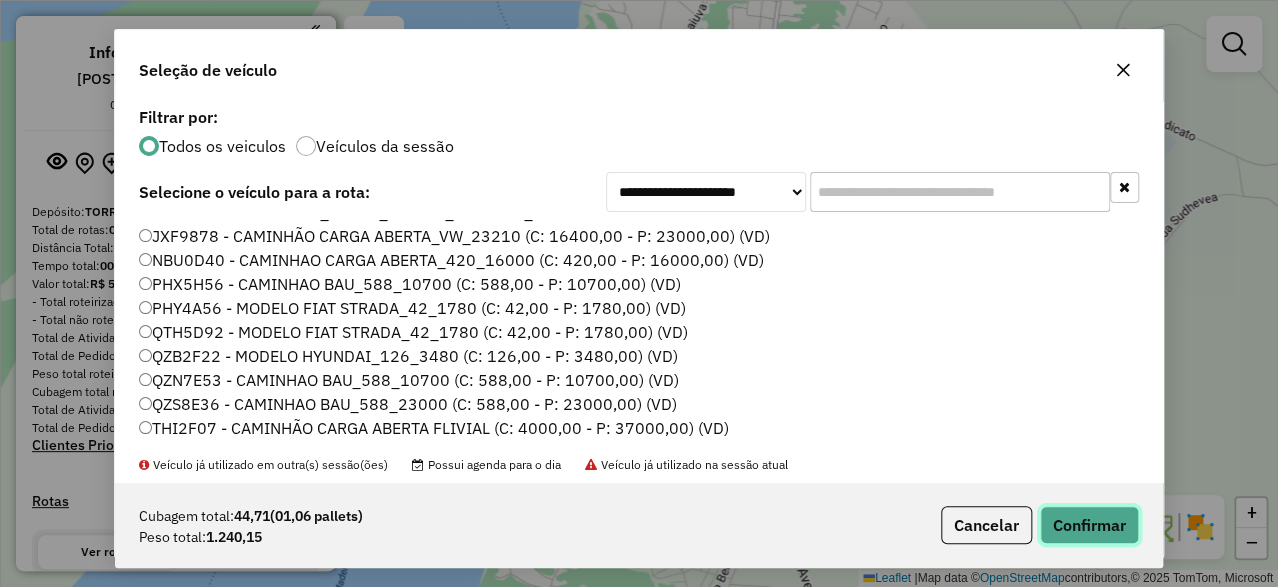 click on "Confirmar" 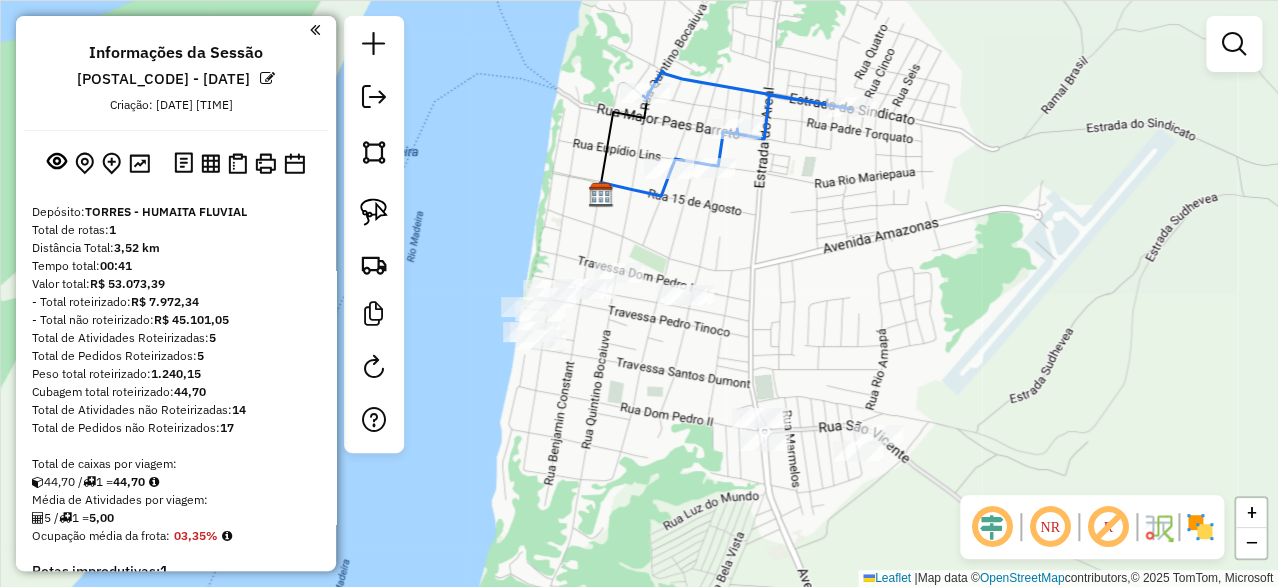 drag, startPoint x: 766, startPoint y: 264, endPoint x: 854, endPoint y: 221, distance: 97.94386 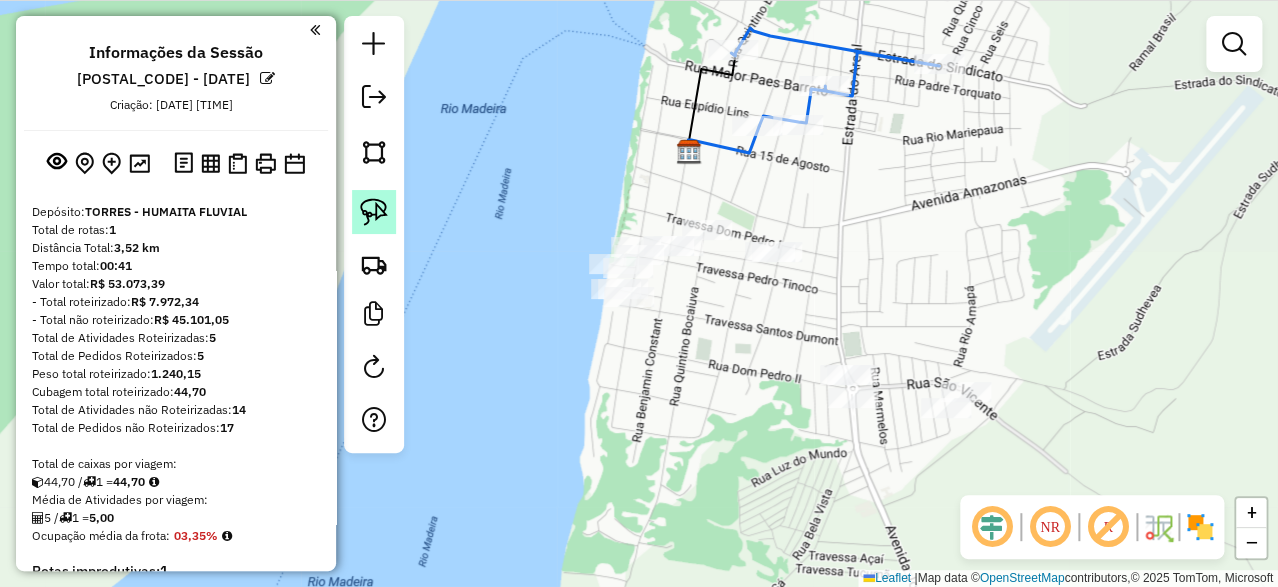 click 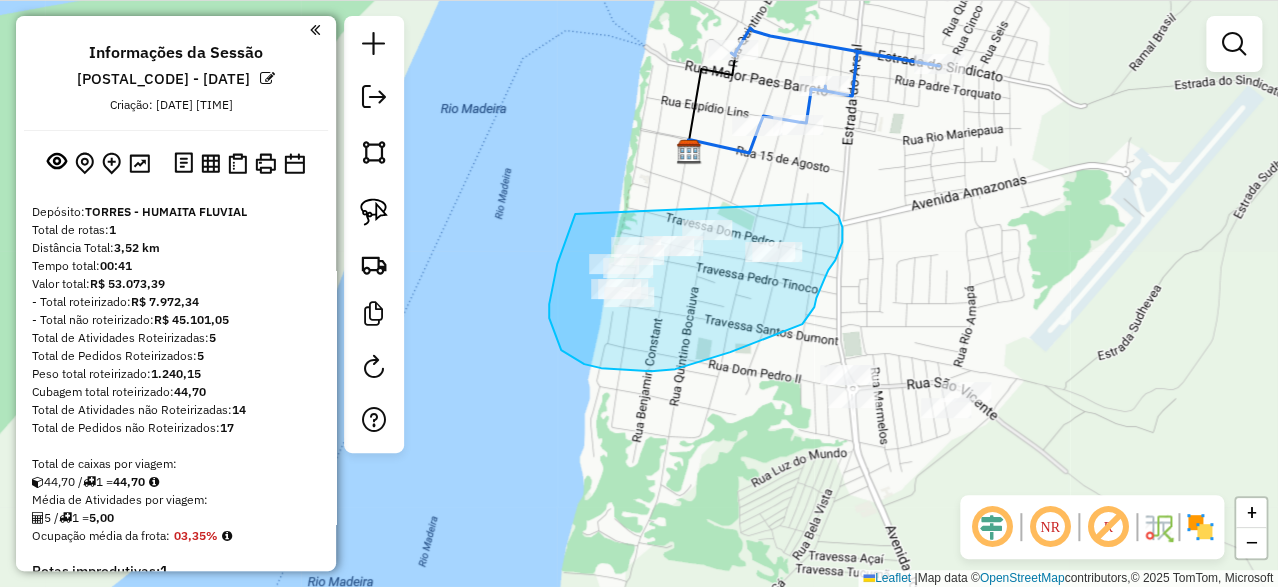 drag, startPoint x: 575, startPoint y: 214, endPoint x: 757, endPoint y: 194, distance: 183.0956 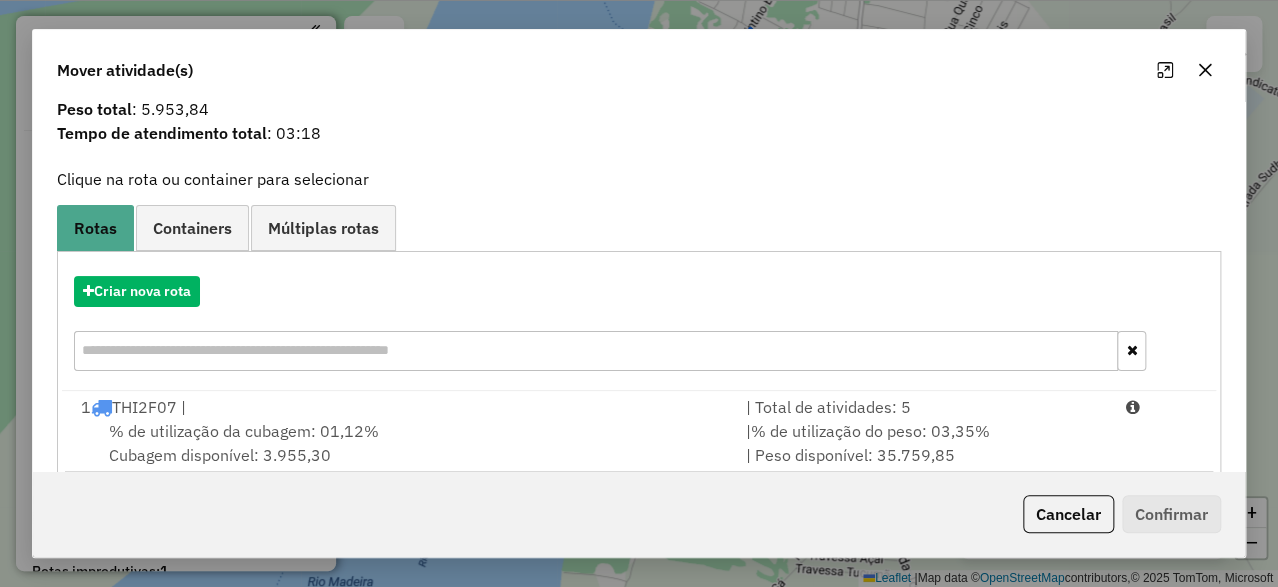 scroll, scrollTop: 95, scrollLeft: 0, axis: vertical 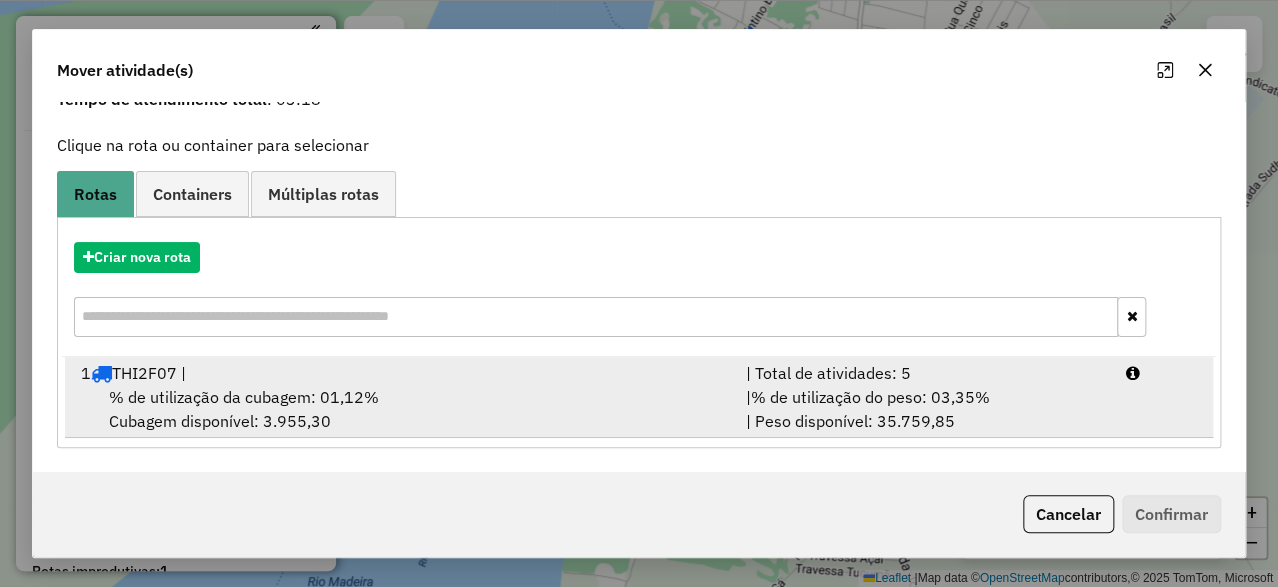 click on "% de utilização da cubagem: 01,12%  Cubagem disponível: 3.955,30" at bounding box center [401, 409] 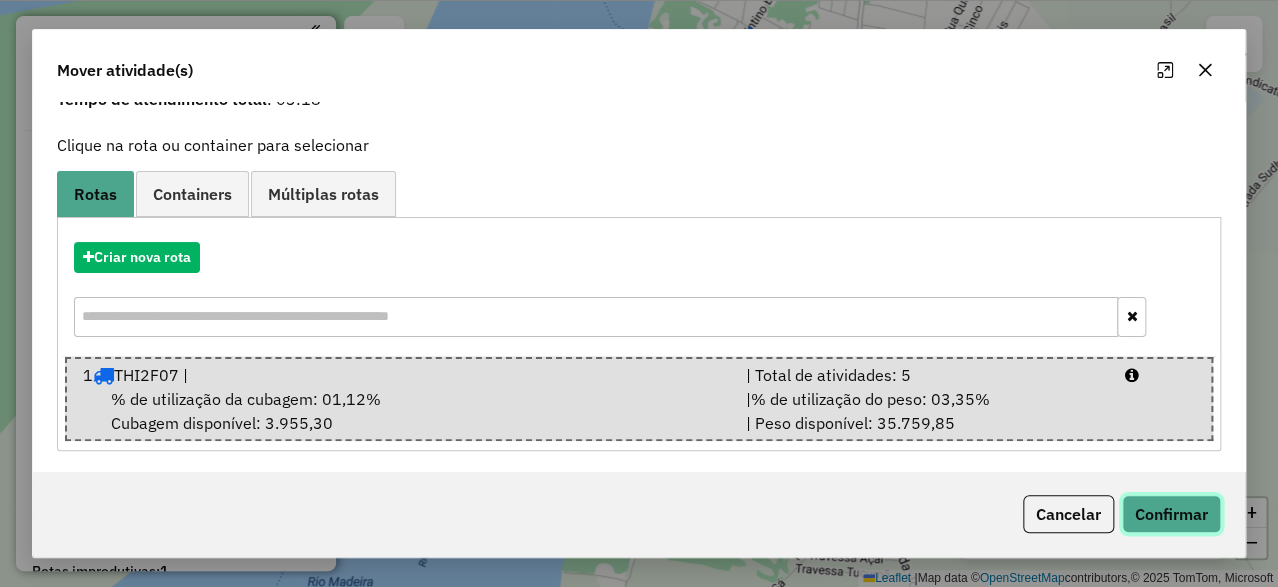 click on "Confirmar" 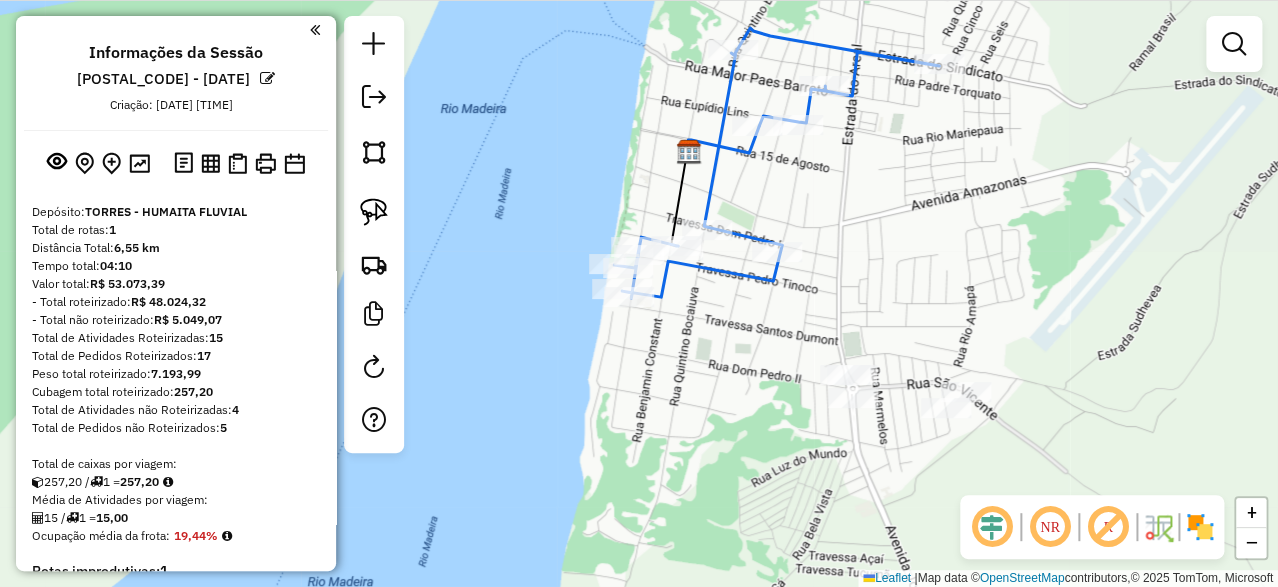 scroll, scrollTop: 0, scrollLeft: 0, axis: both 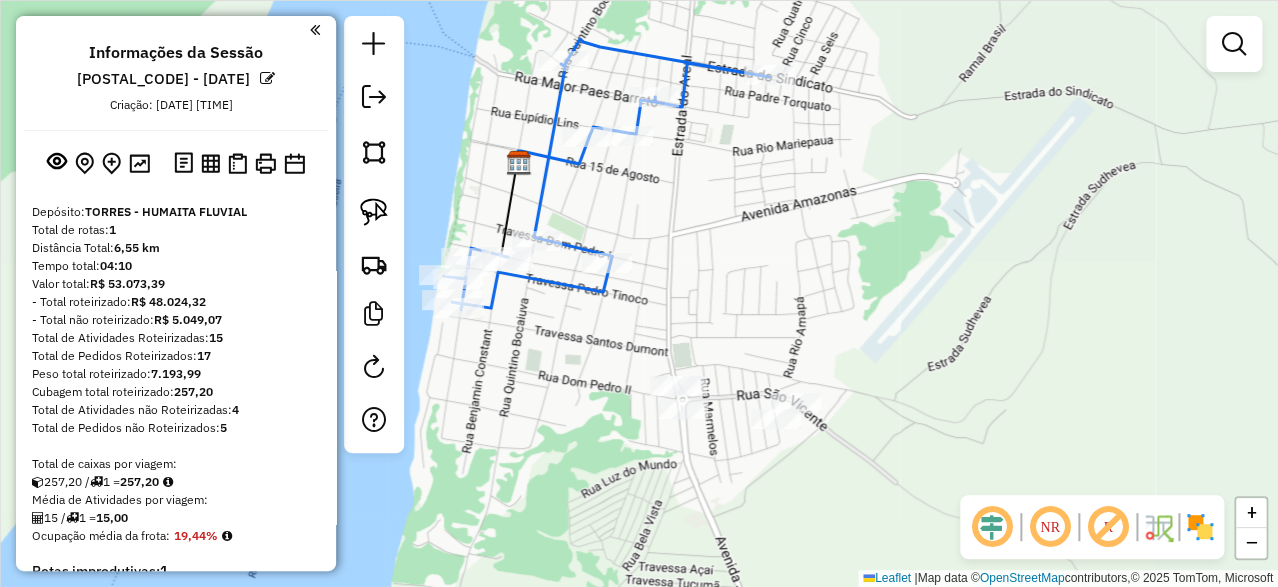 drag, startPoint x: 1029, startPoint y: 276, endPoint x: 859, endPoint y: 287, distance: 170.35551 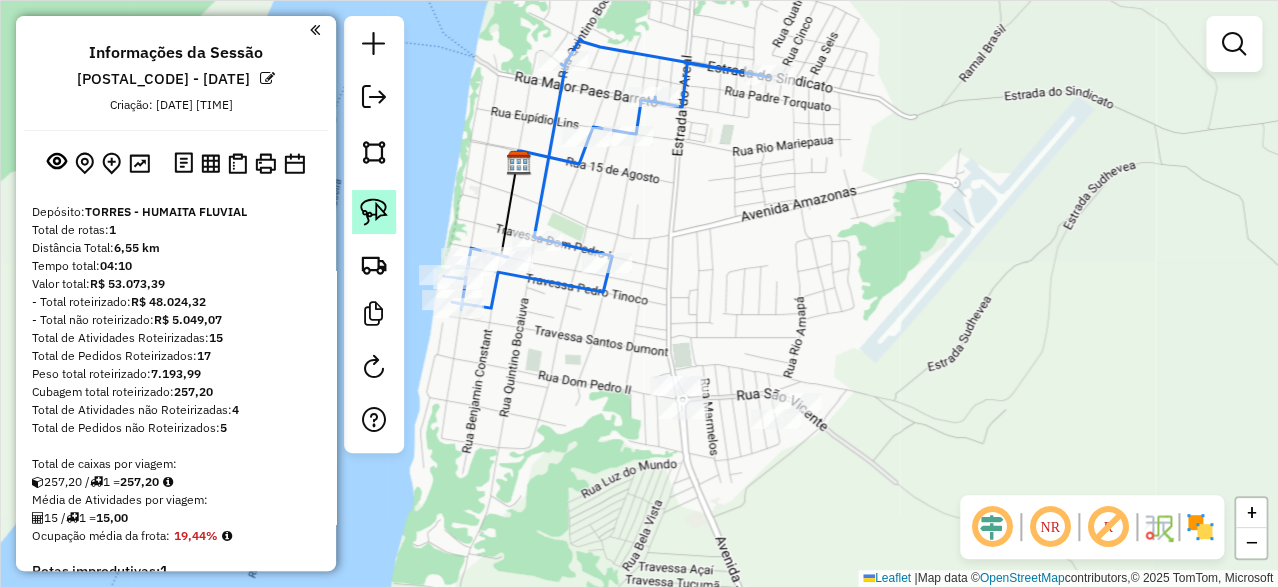 click 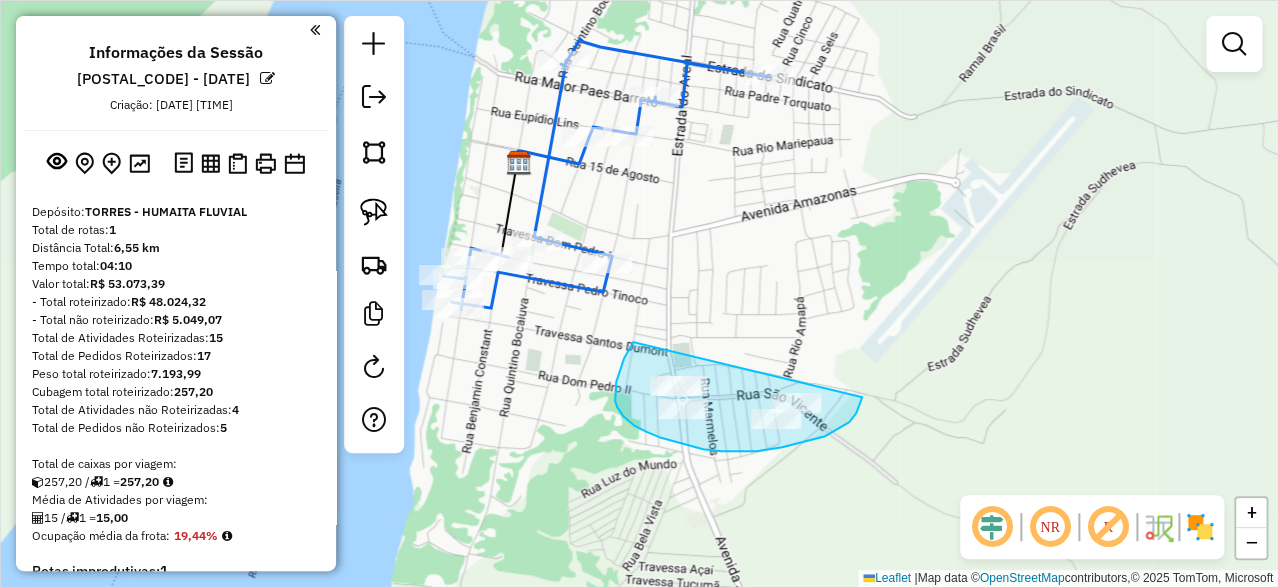 drag, startPoint x: 633, startPoint y: 342, endPoint x: 833, endPoint y: 355, distance: 200.42206 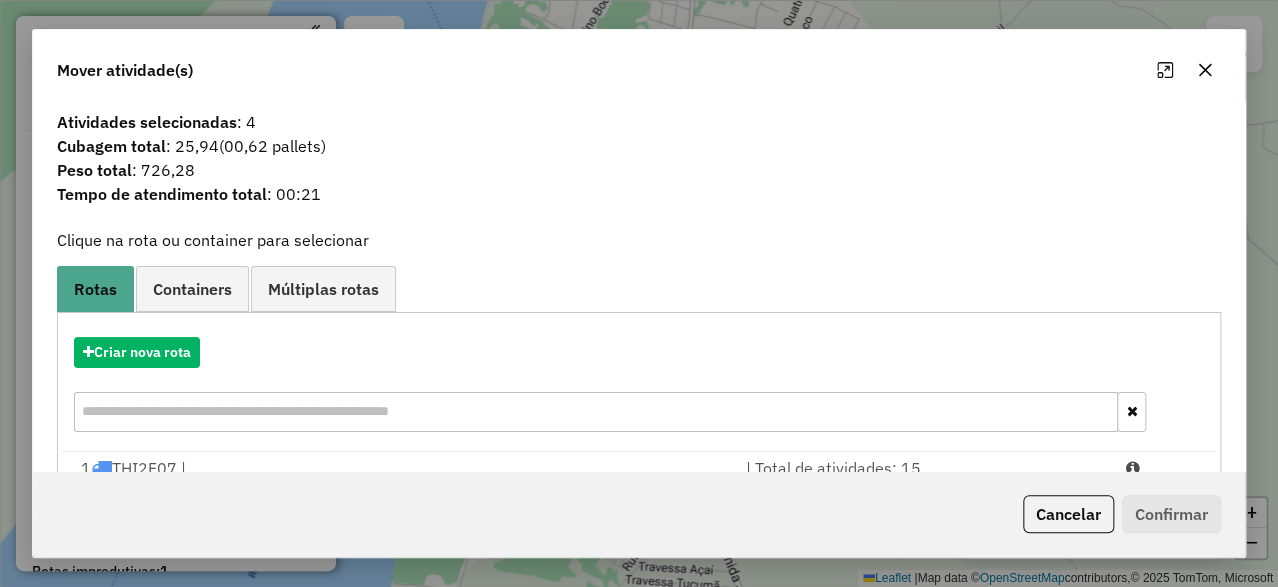 scroll, scrollTop: 95, scrollLeft: 0, axis: vertical 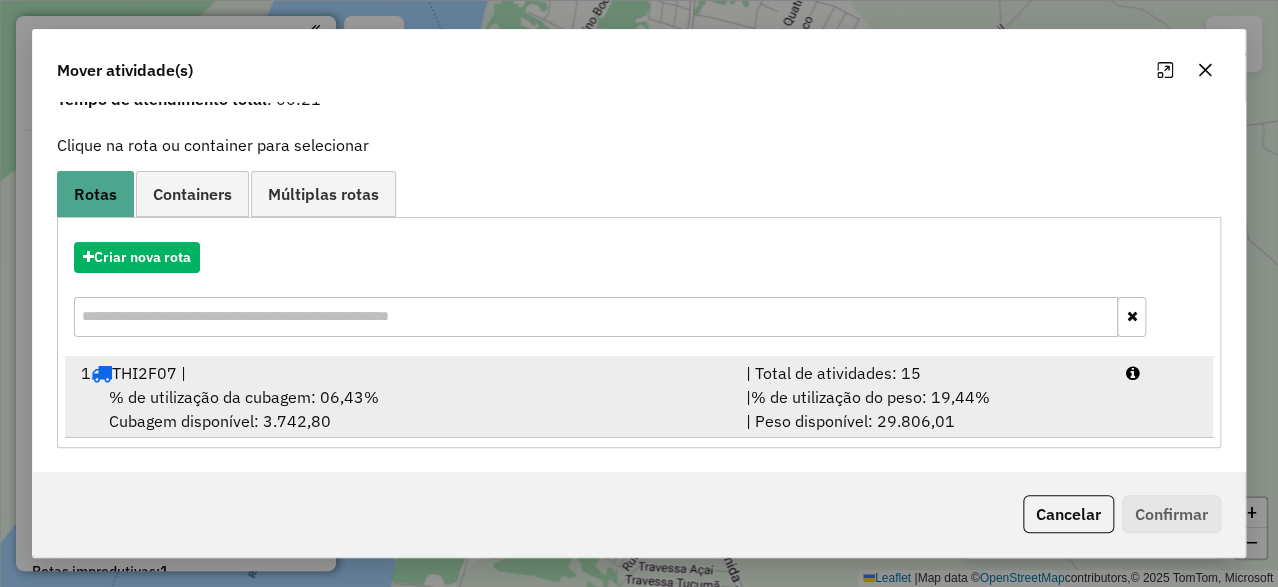 click on "1  THI2F07 |" at bounding box center (401, 373) 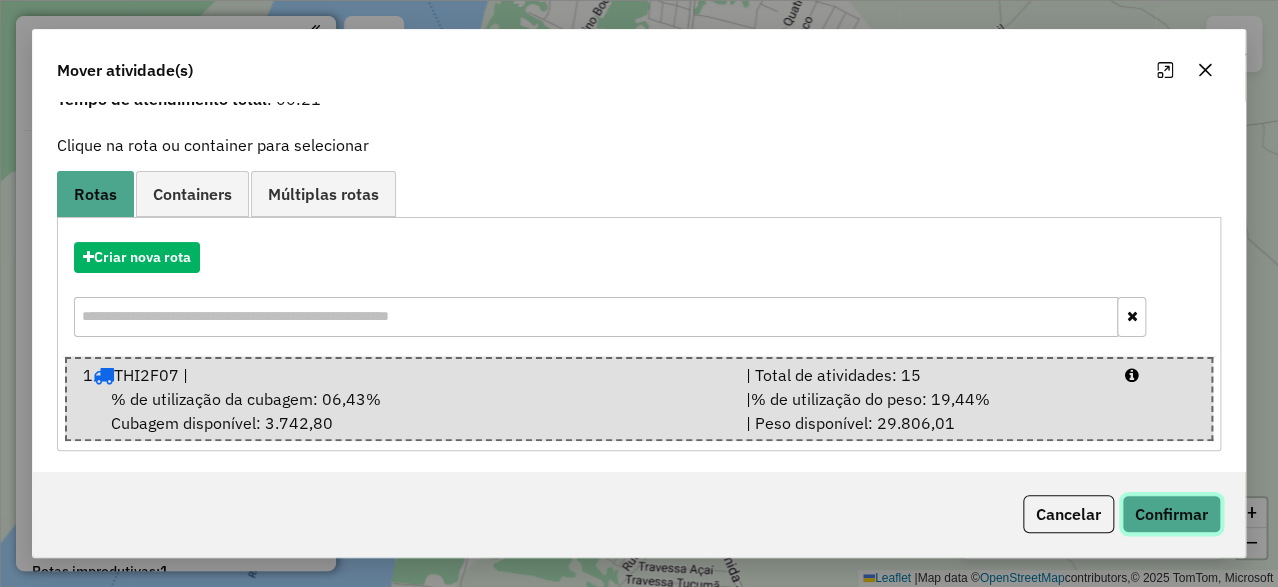 click on "Confirmar" 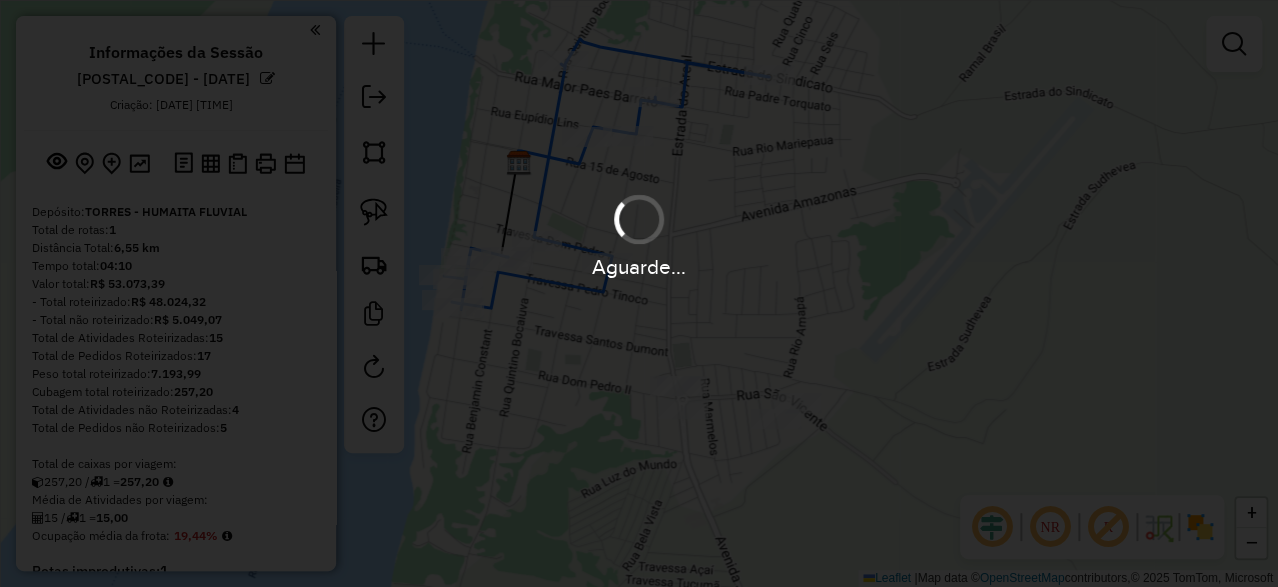 scroll, scrollTop: 0, scrollLeft: 0, axis: both 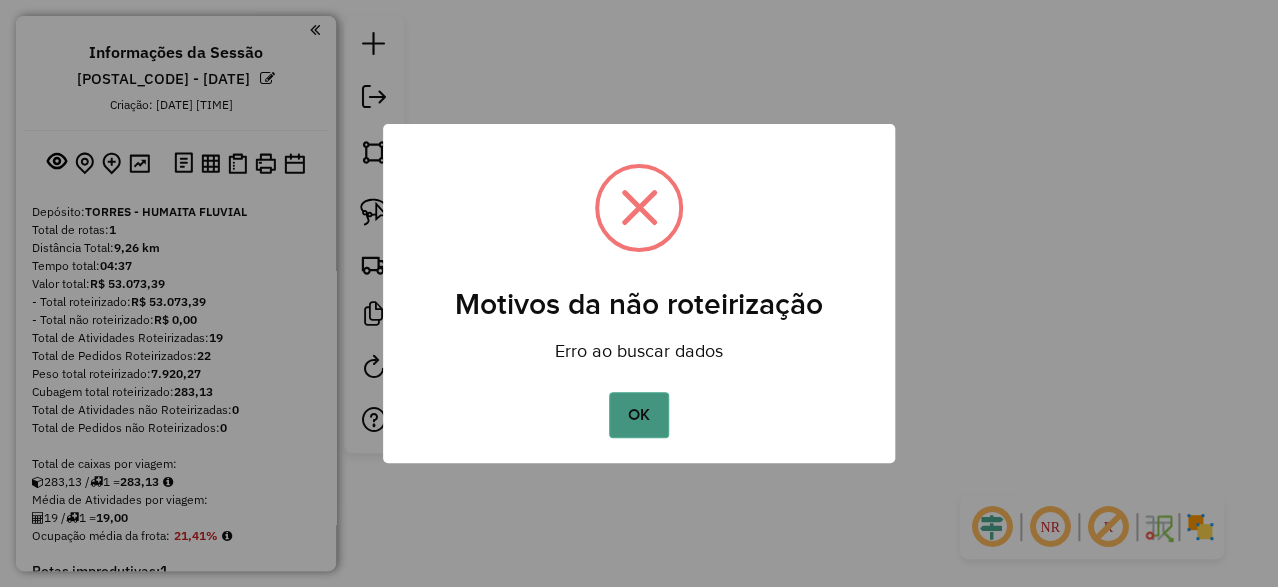 click on "OK" at bounding box center [638, 415] 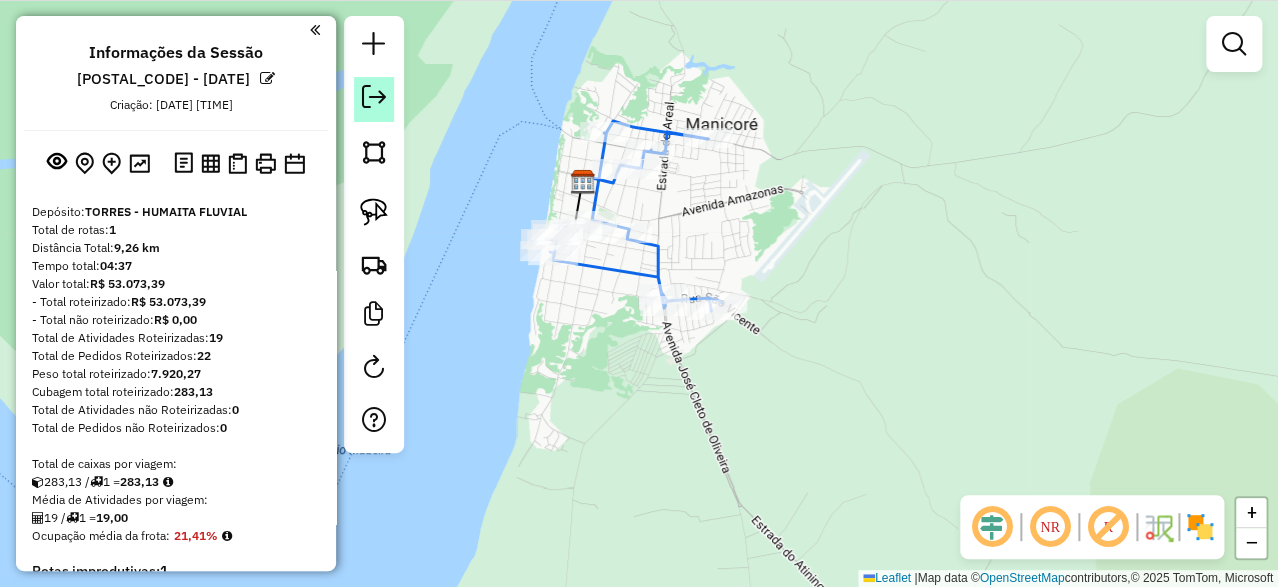 click 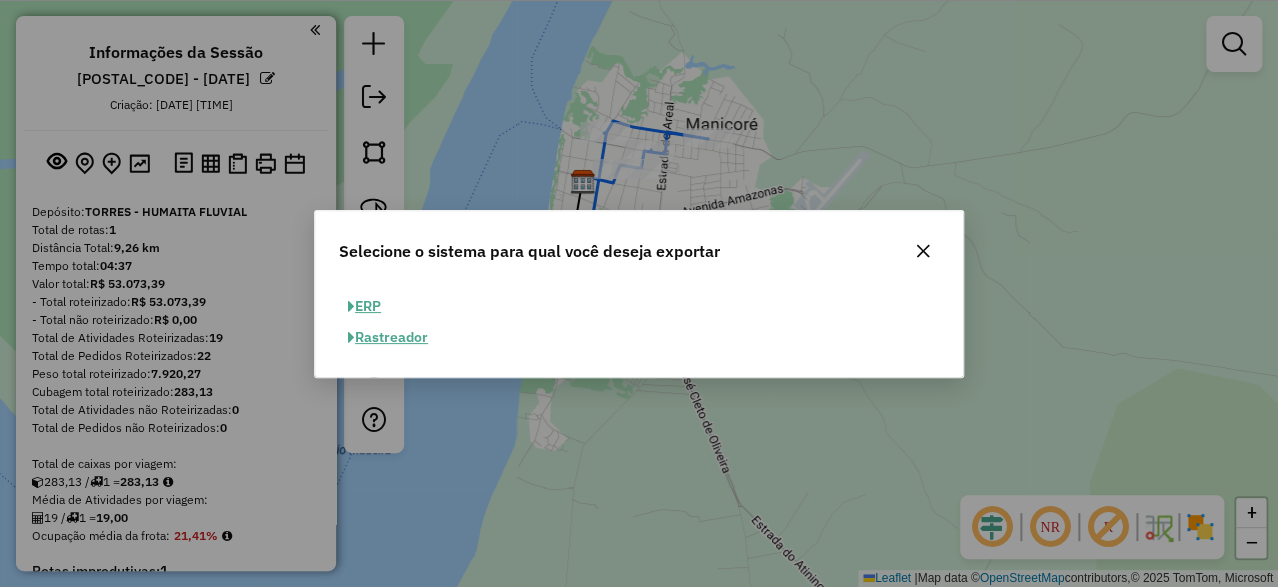 click on "ERP" 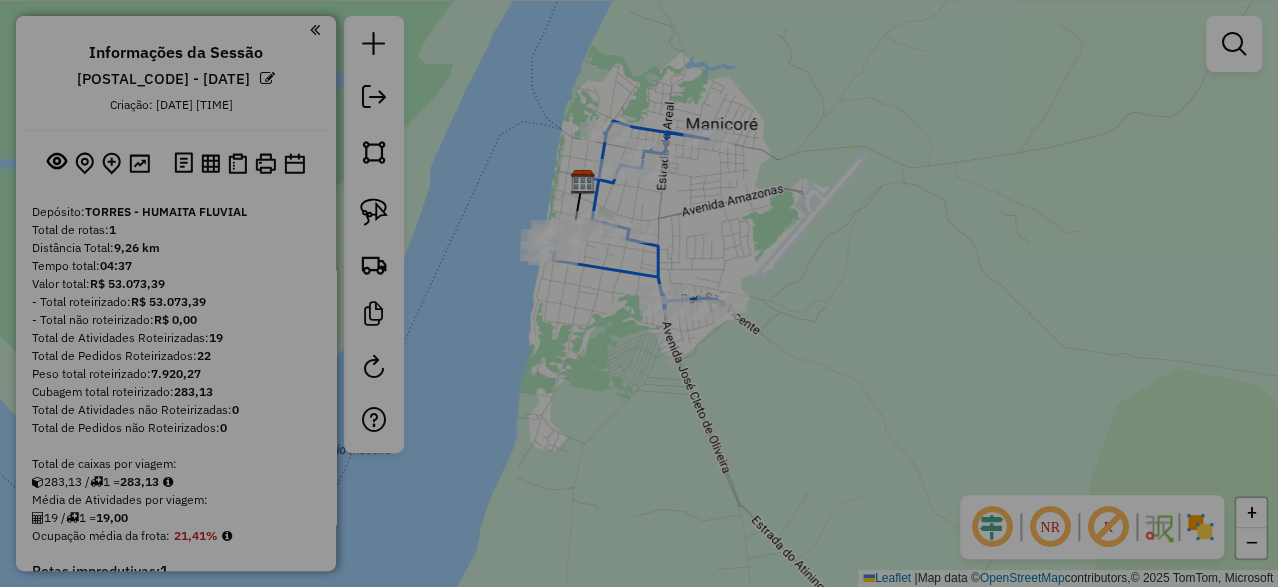 select on "**" 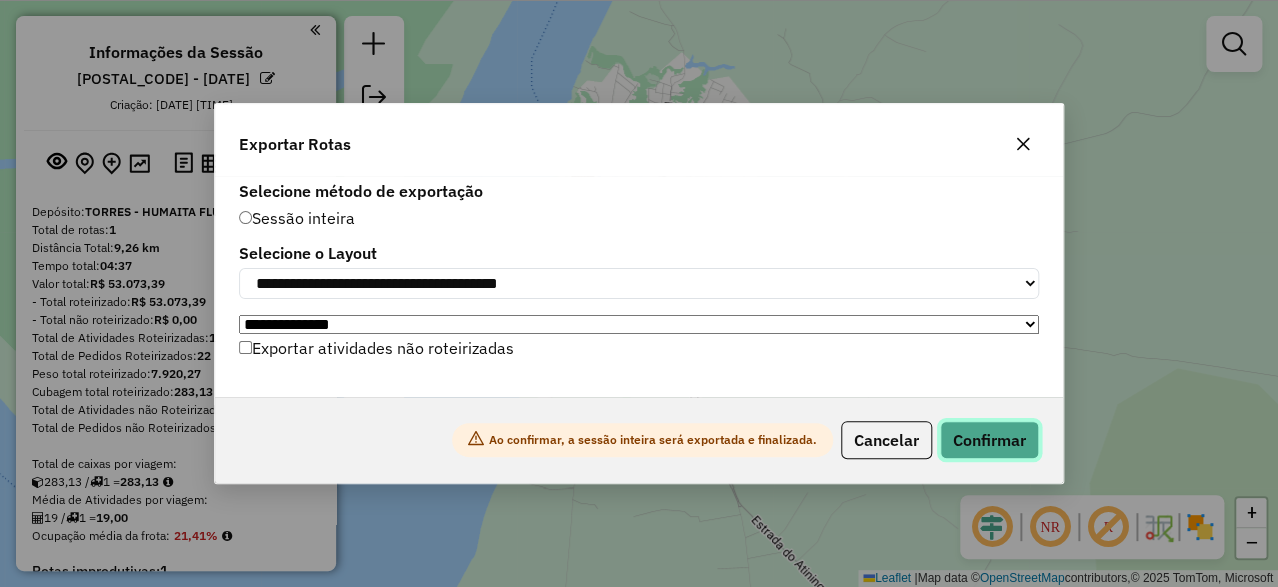 click on "Confirmar" 